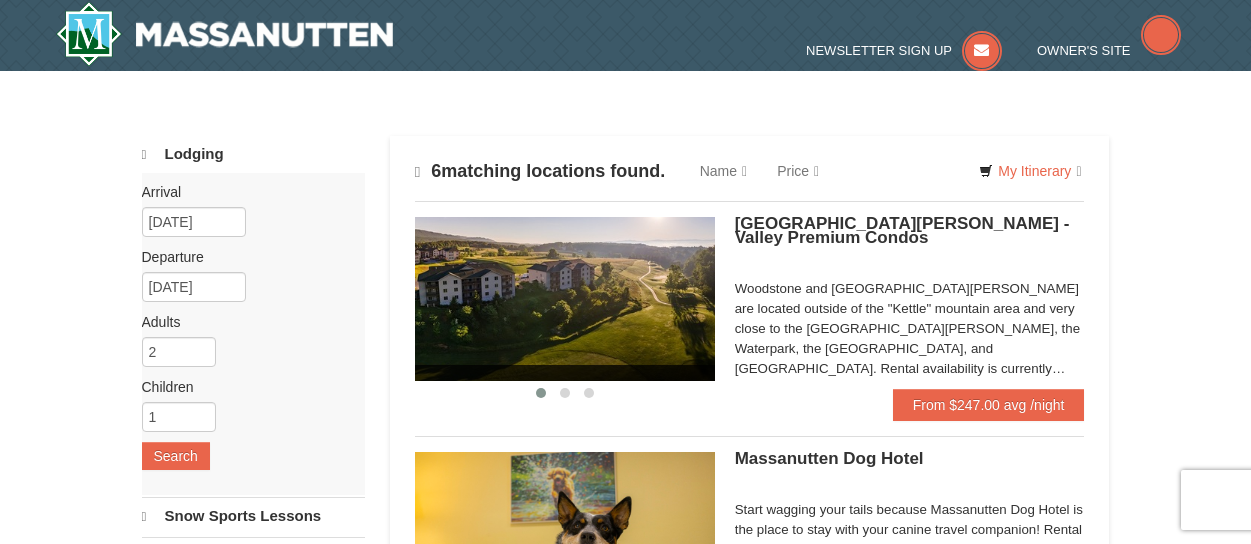 scroll, scrollTop: 0, scrollLeft: 0, axis: both 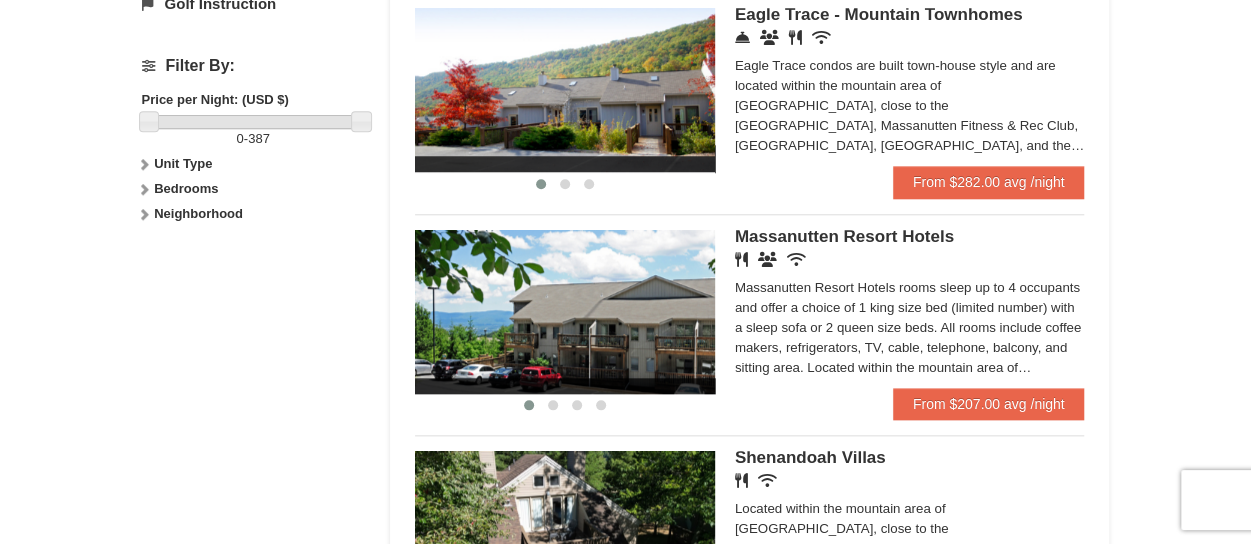 click on "Bedrooms" at bounding box center [186, 188] 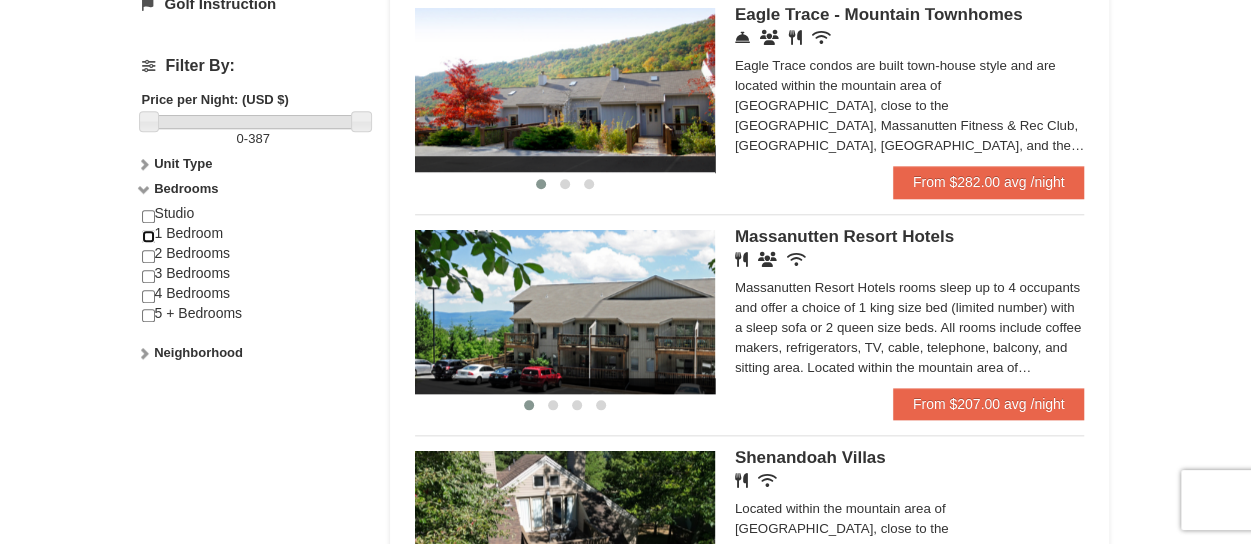 click at bounding box center (148, 236) 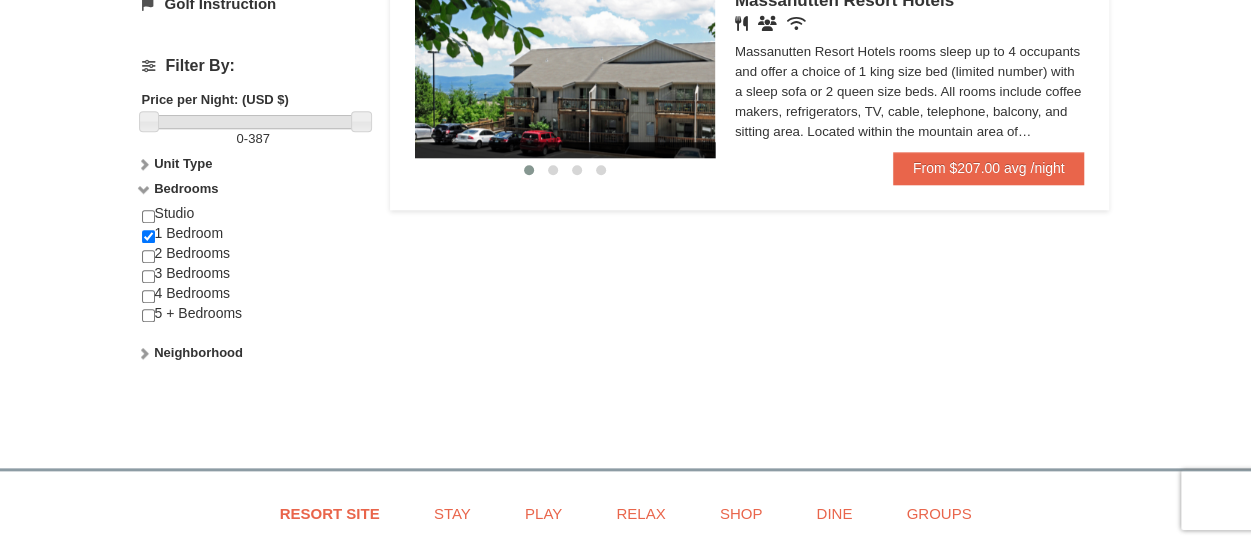 click on "Studio
1 Bedroom
2 Bedrooms
3 Bedrooms
4 Bedrooms
5 + Bedrooms" at bounding box center [253, 273] 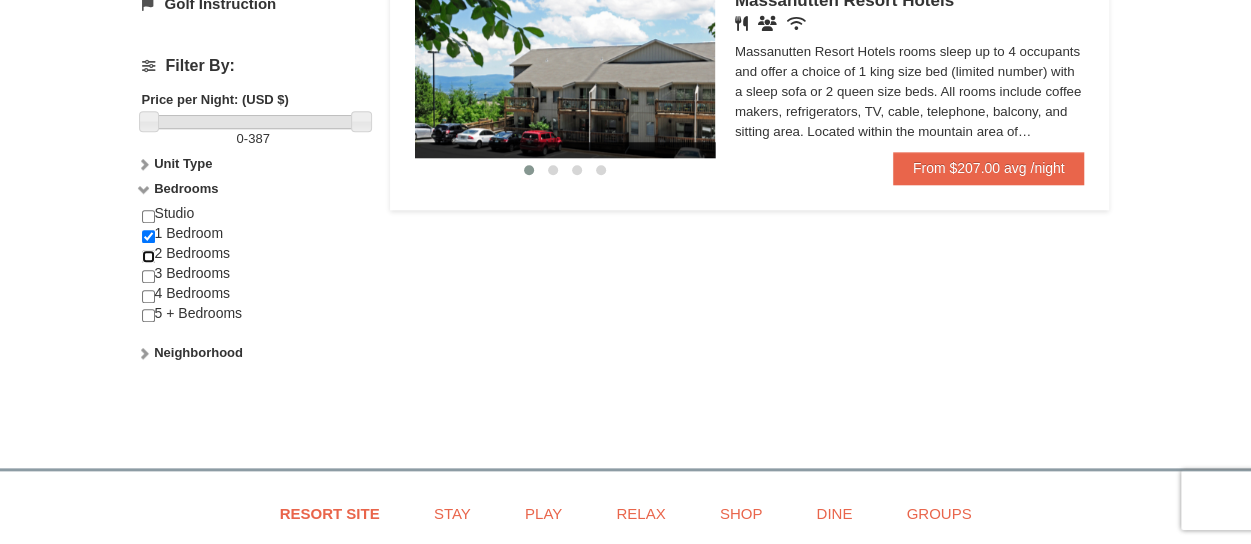 click at bounding box center [148, 256] 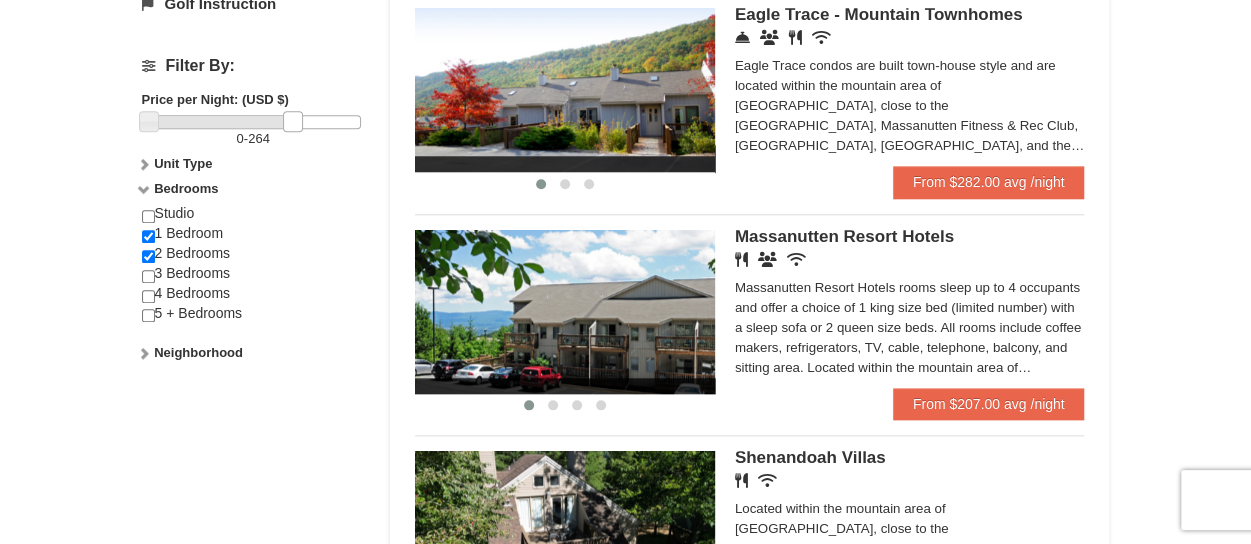drag, startPoint x: 360, startPoint y: 117, endPoint x: 292, endPoint y: 115, distance: 68.0294 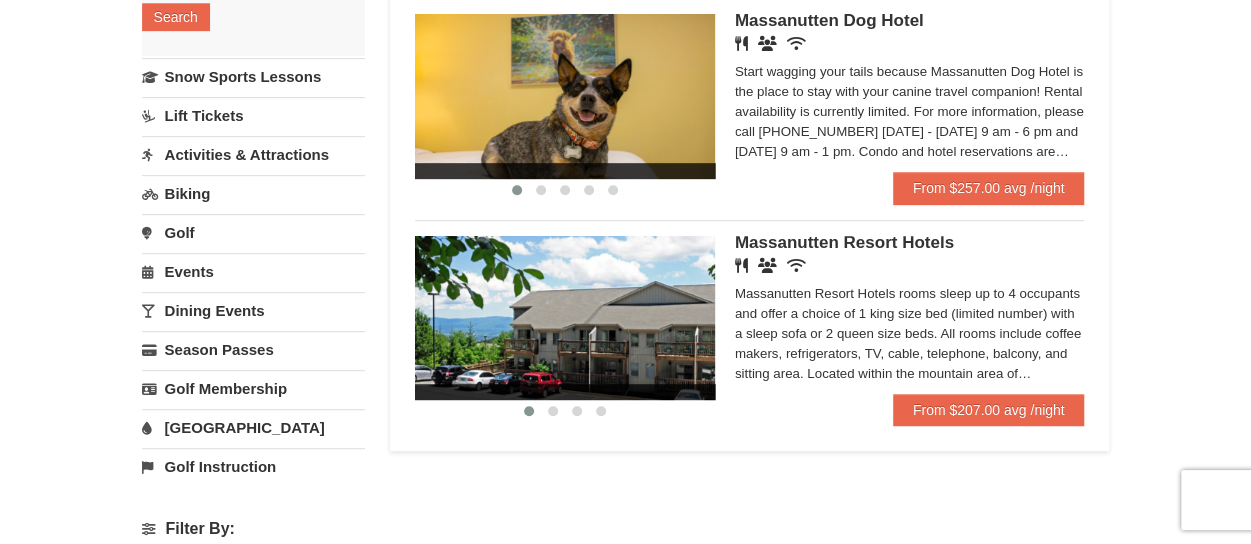scroll, scrollTop: 500, scrollLeft: 0, axis: vertical 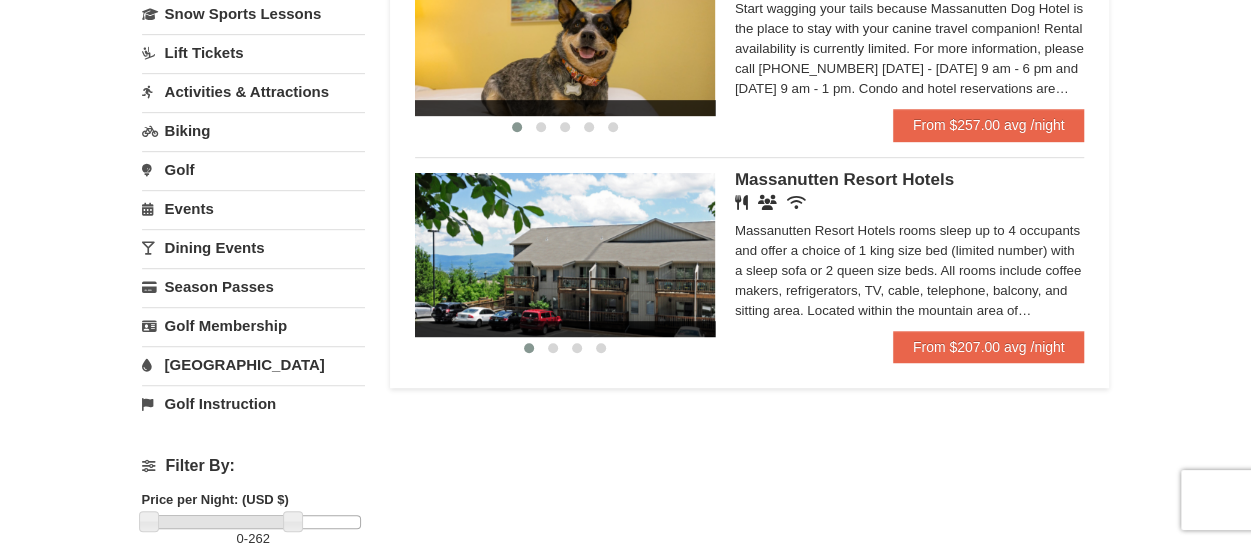 click at bounding box center [565, 255] 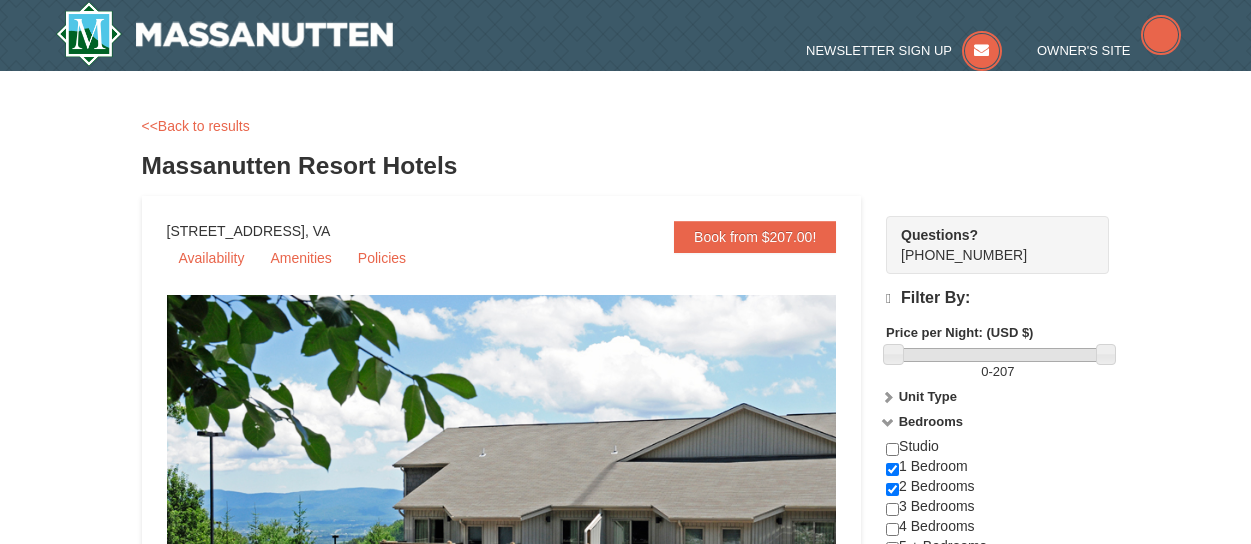 scroll, scrollTop: 0, scrollLeft: 0, axis: both 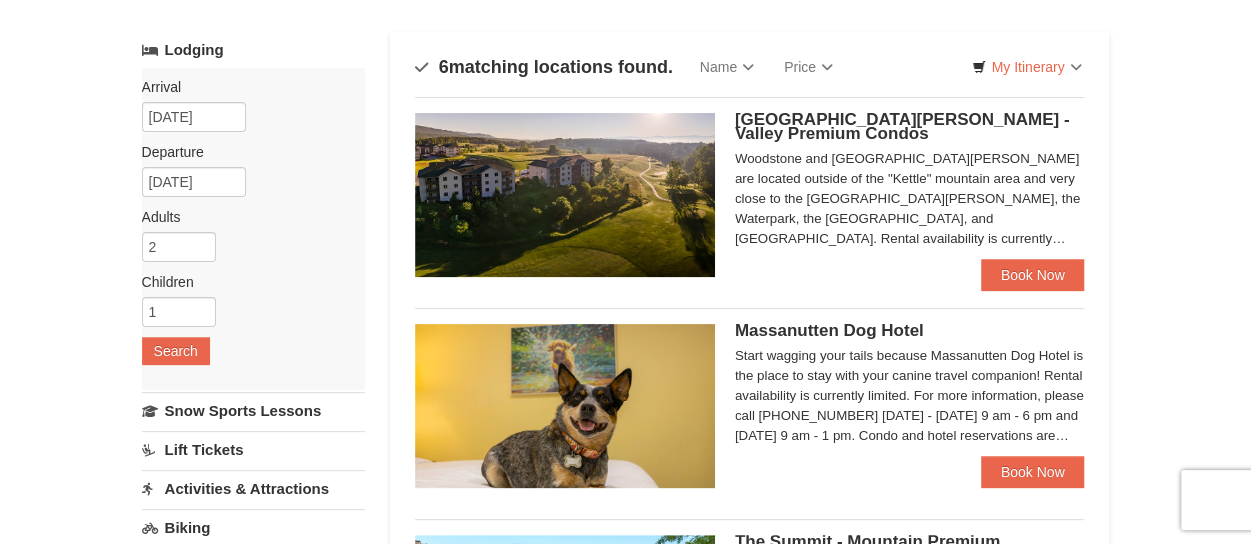click at bounding box center [565, 195] 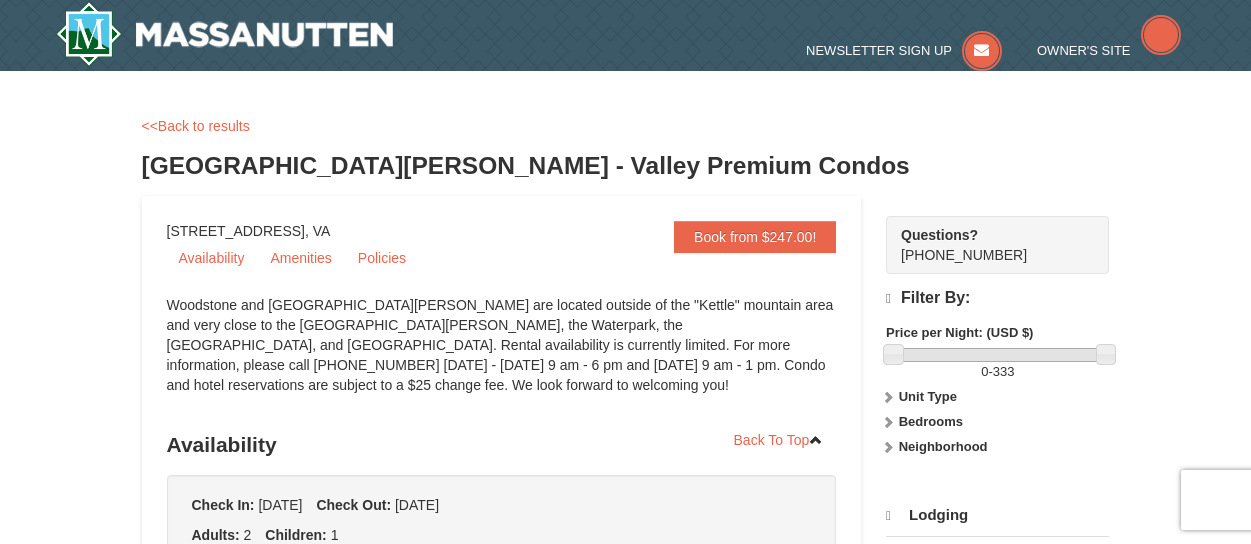 scroll, scrollTop: 400, scrollLeft: 0, axis: vertical 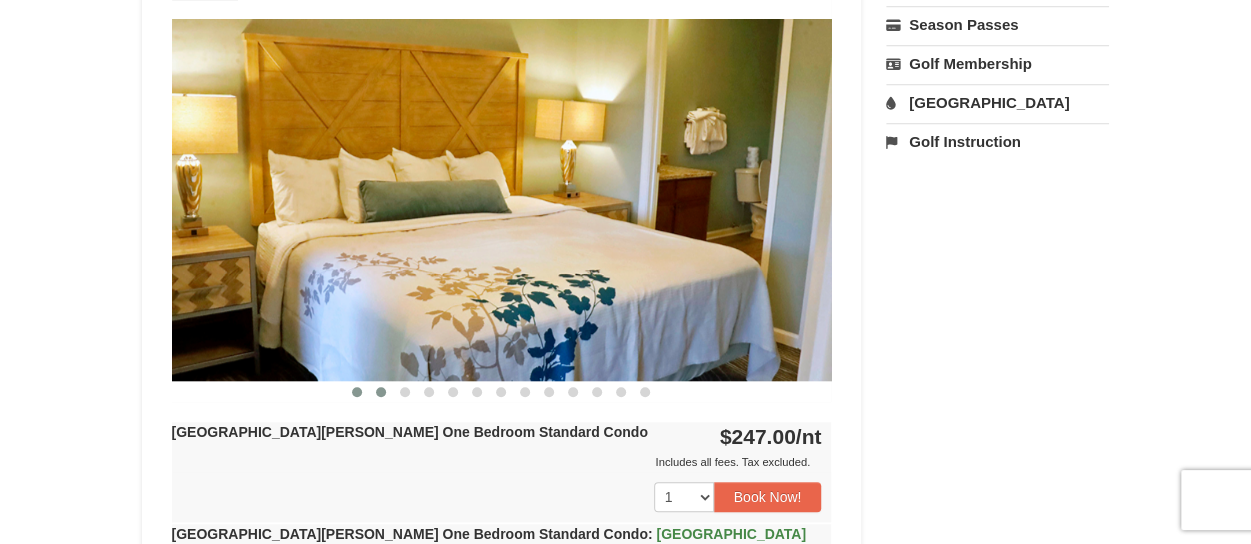 click at bounding box center (381, 392) 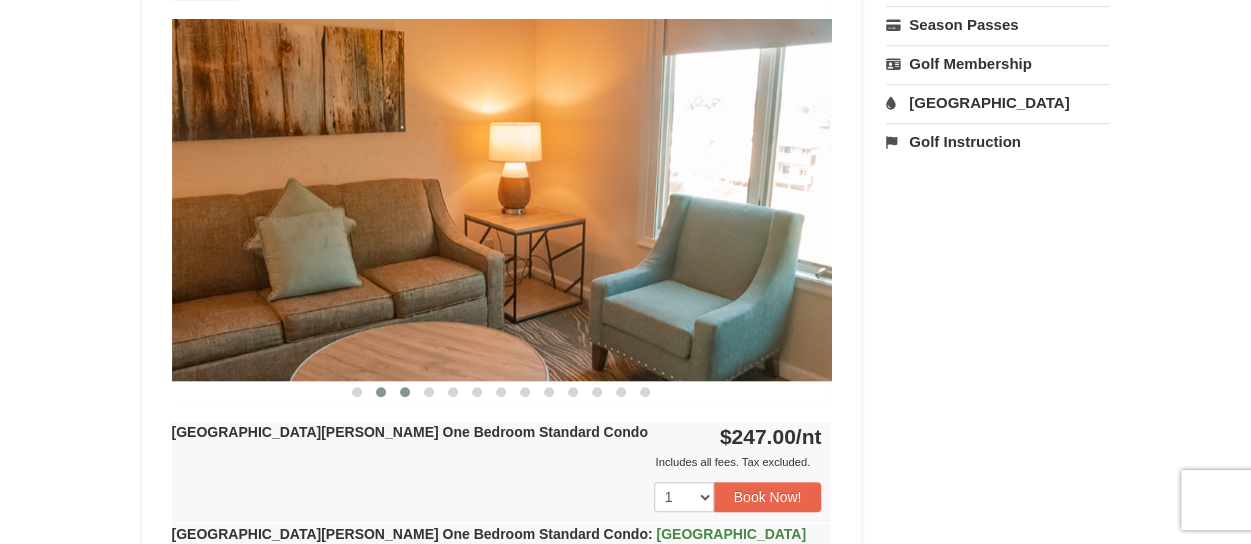 click at bounding box center (405, 392) 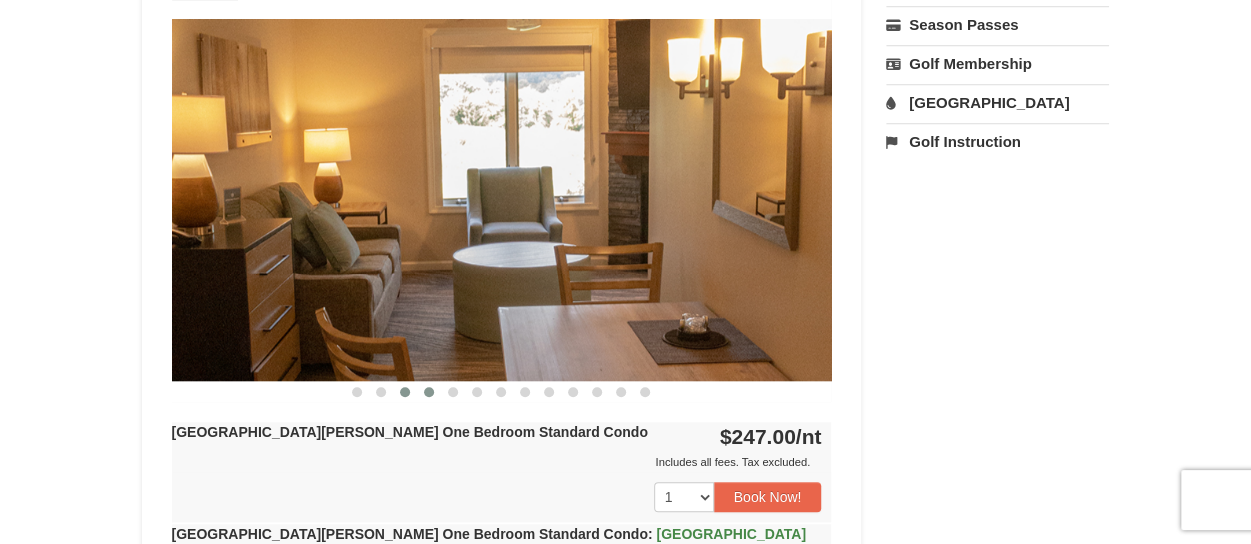 click at bounding box center [429, 392] 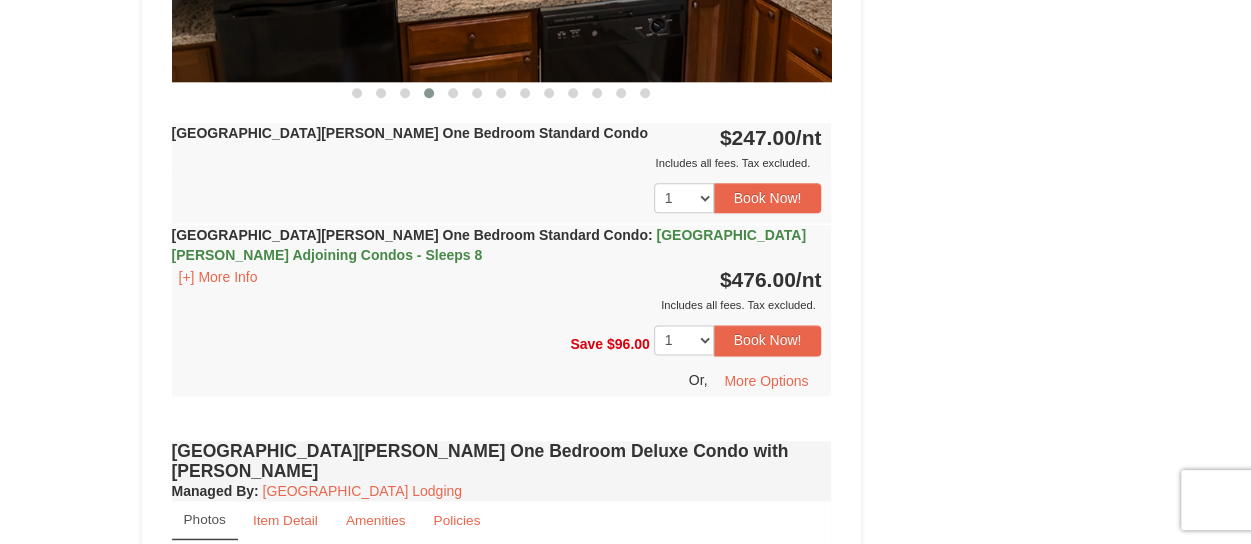 scroll, scrollTop: 1100, scrollLeft: 0, axis: vertical 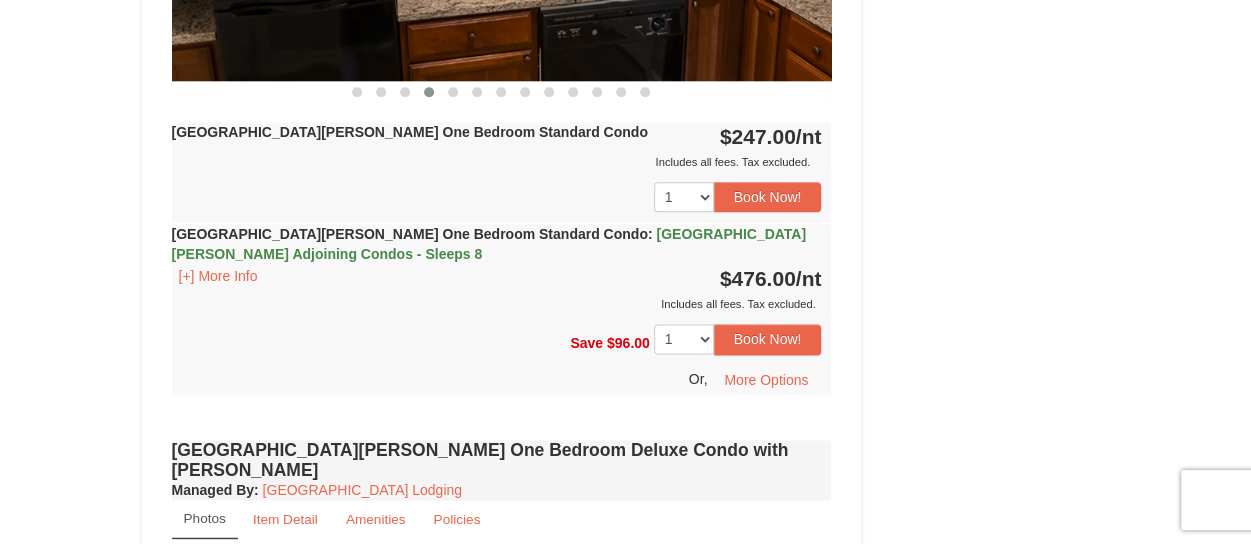 click on "1
2
3
4
5
6
7
8
9
10
11
12 13 14 15 16 17 18 19 20 21 22 23 24" at bounding box center [502, 197] 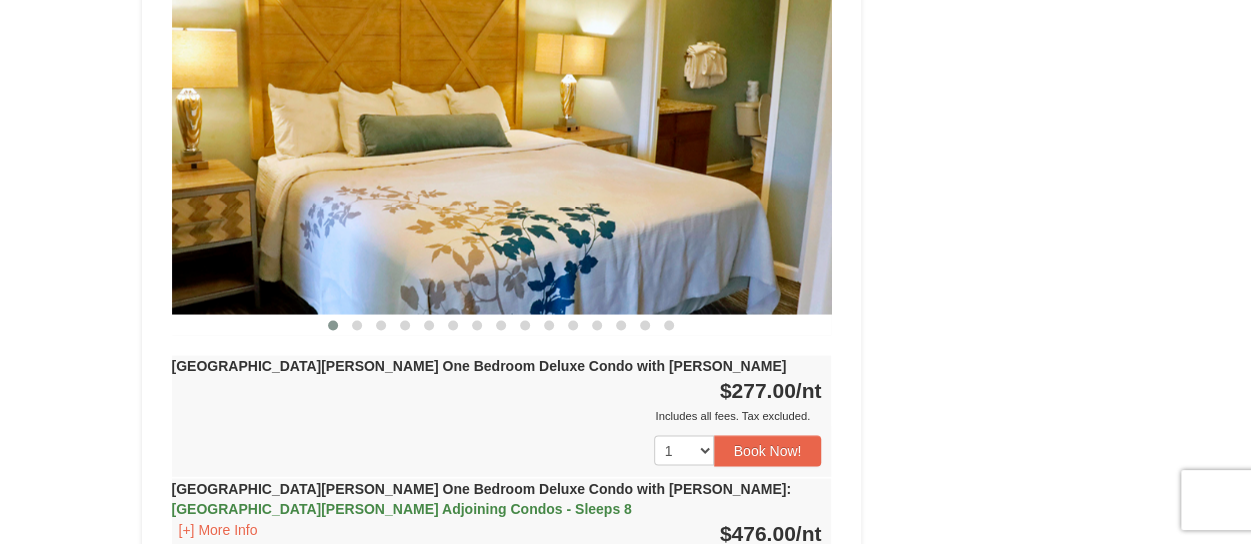 scroll, scrollTop: 1700, scrollLeft: 0, axis: vertical 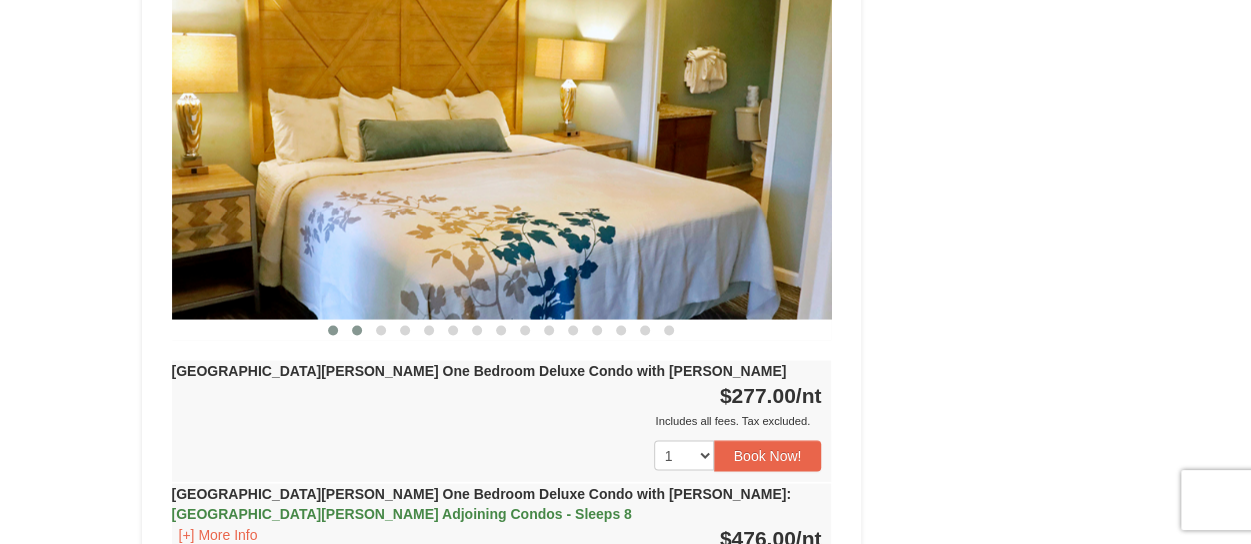 click at bounding box center (357, 330) 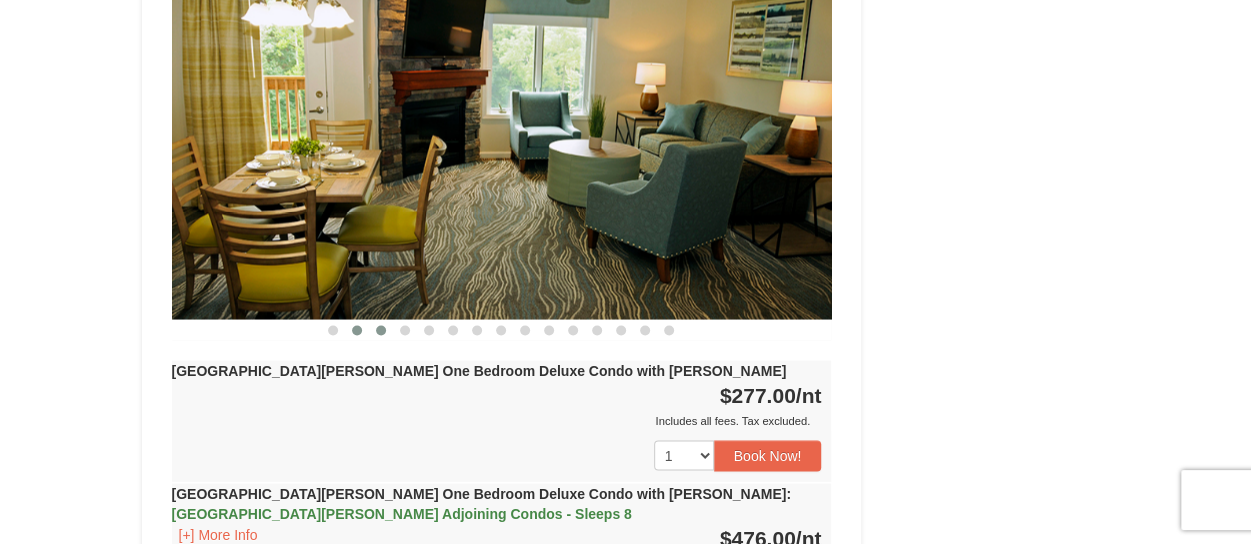 click at bounding box center (381, 330) 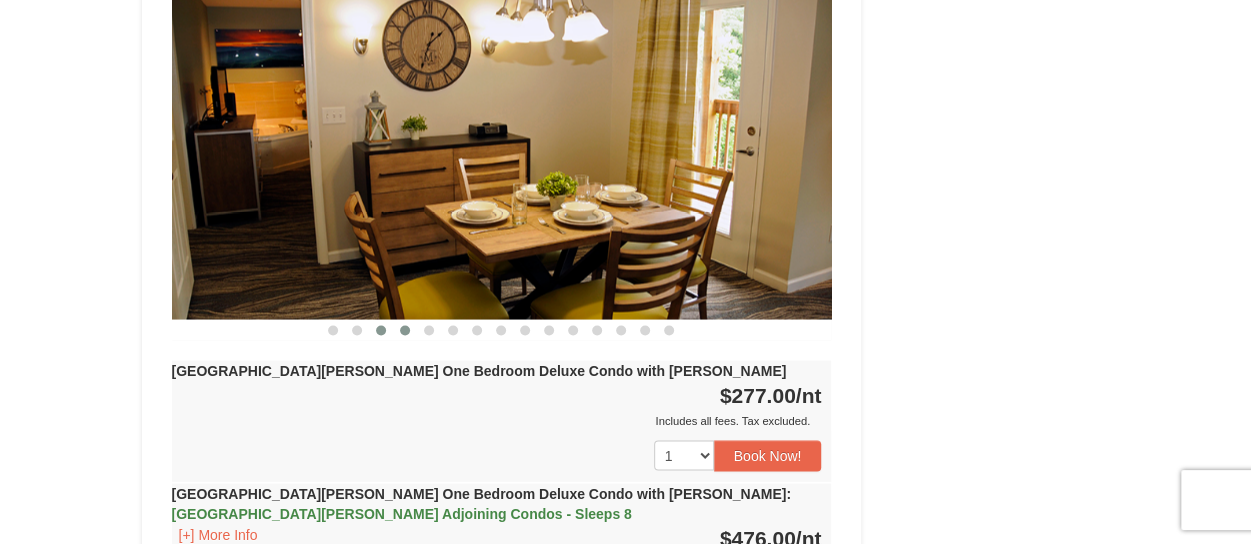click at bounding box center [405, 330] 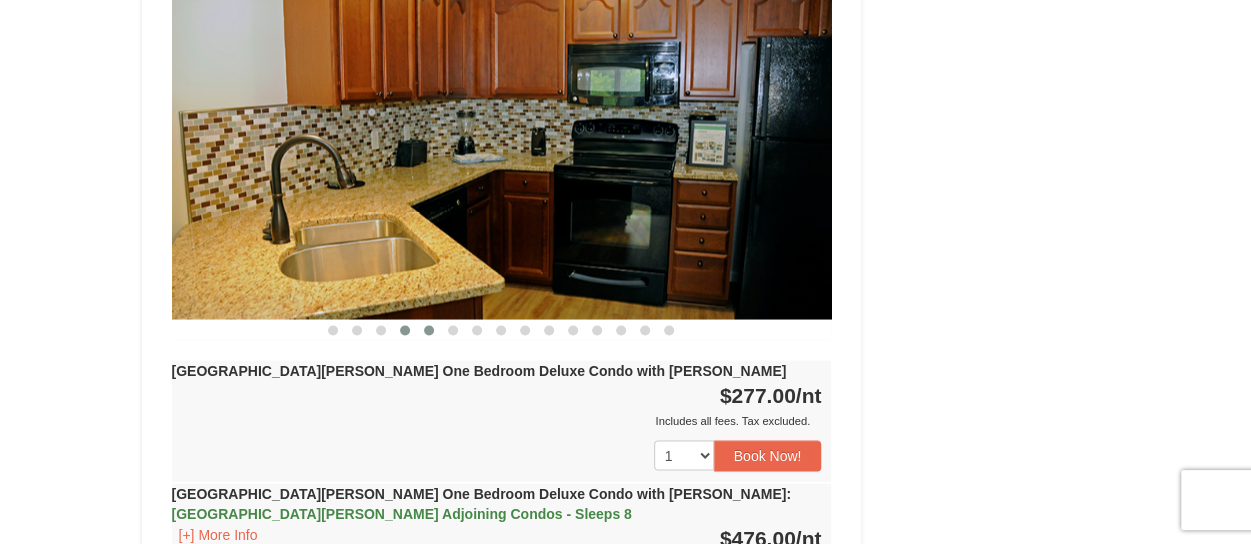 click at bounding box center (429, 330) 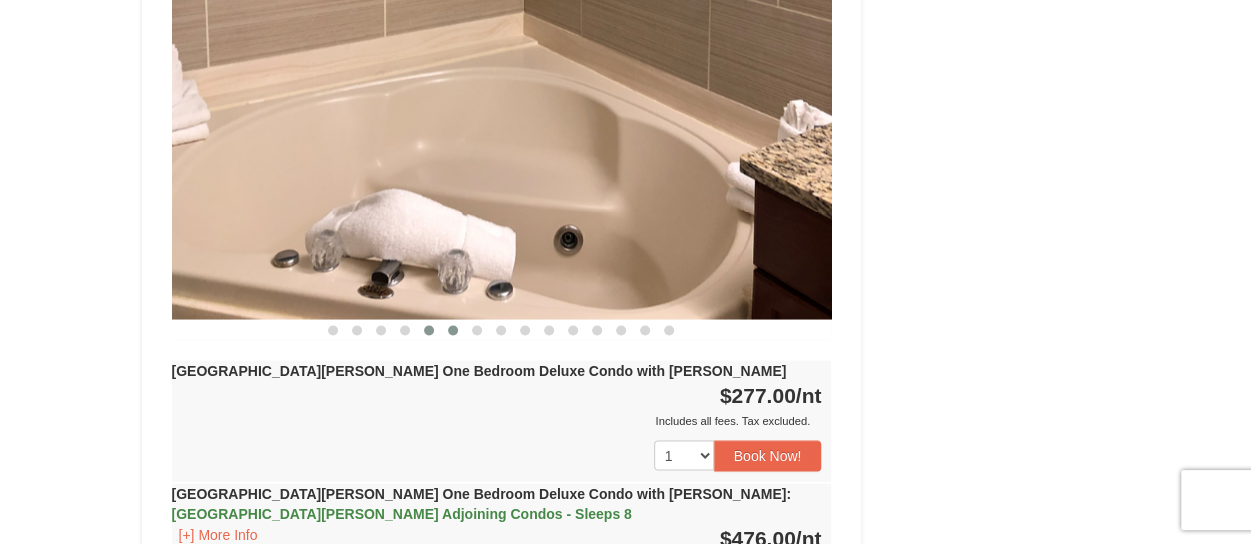 click at bounding box center (453, 330) 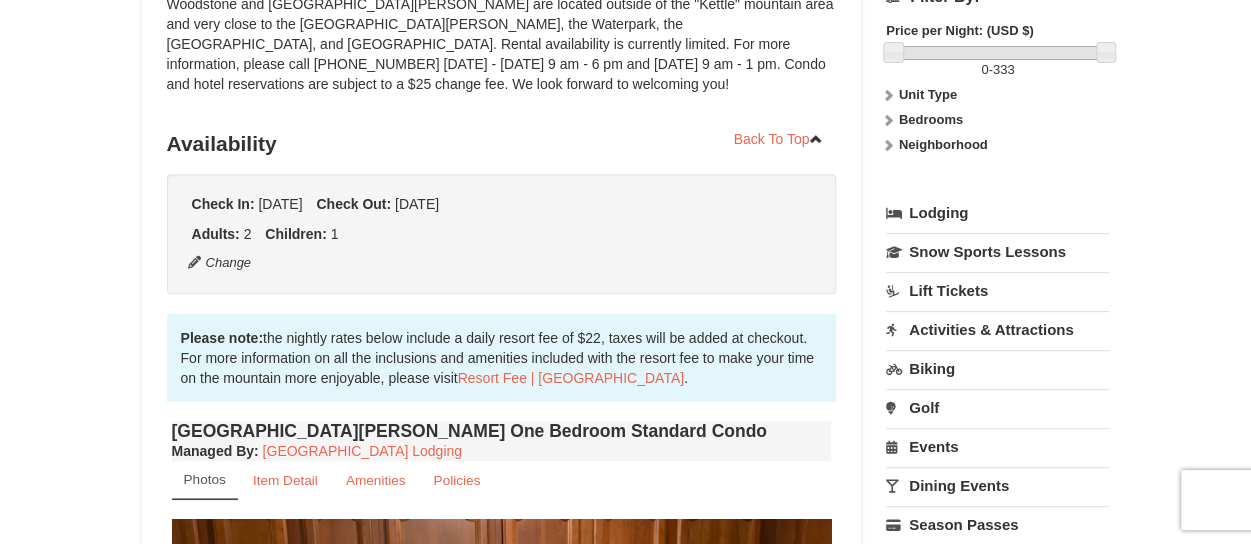 scroll, scrollTop: 0, scrollLeft: 0, axis: both 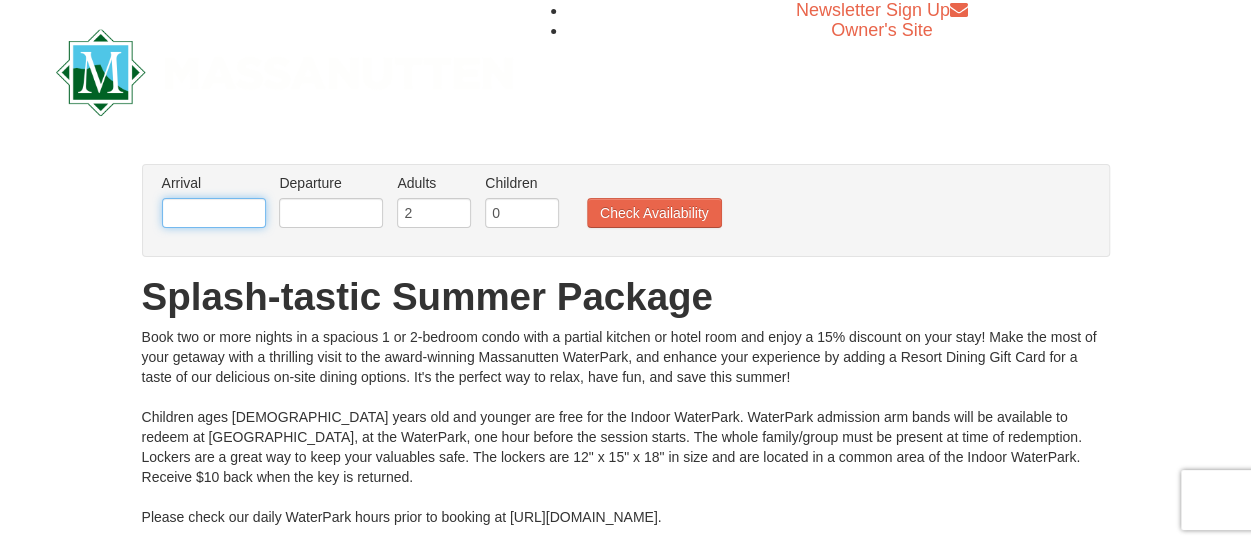 click at bounding box center [214, 213] 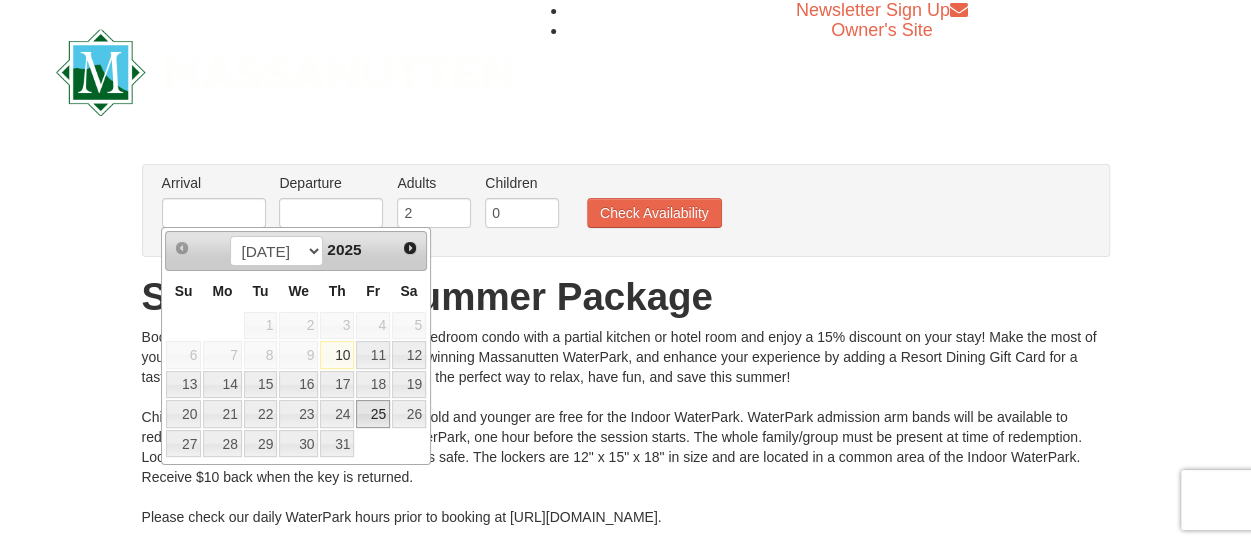 click on "25" at bounding box center [373, 414] 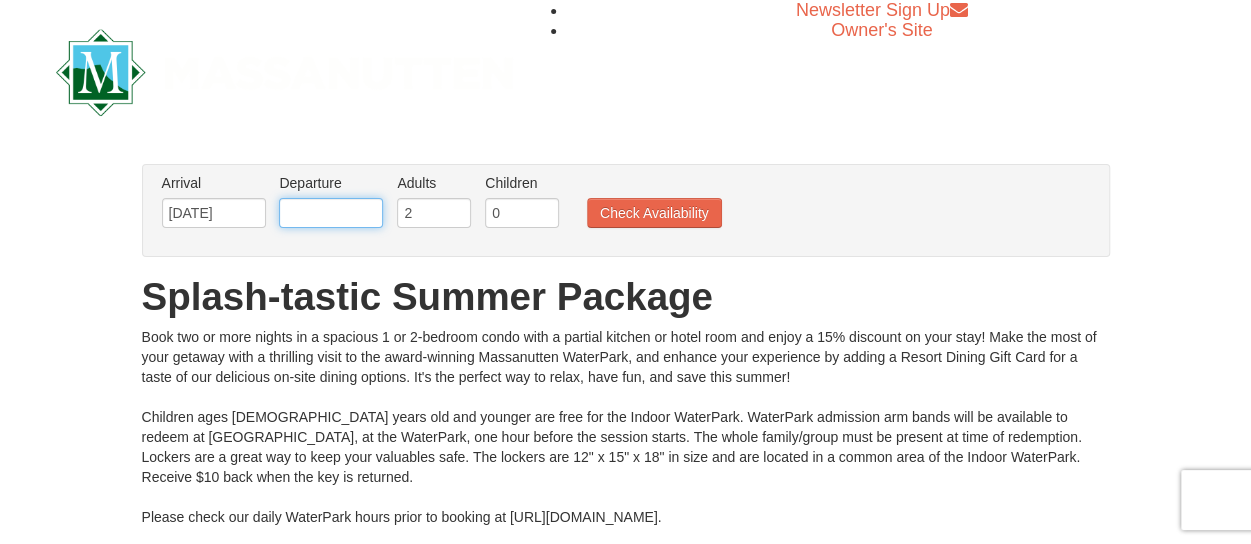 click at bounding box center (331, 213) 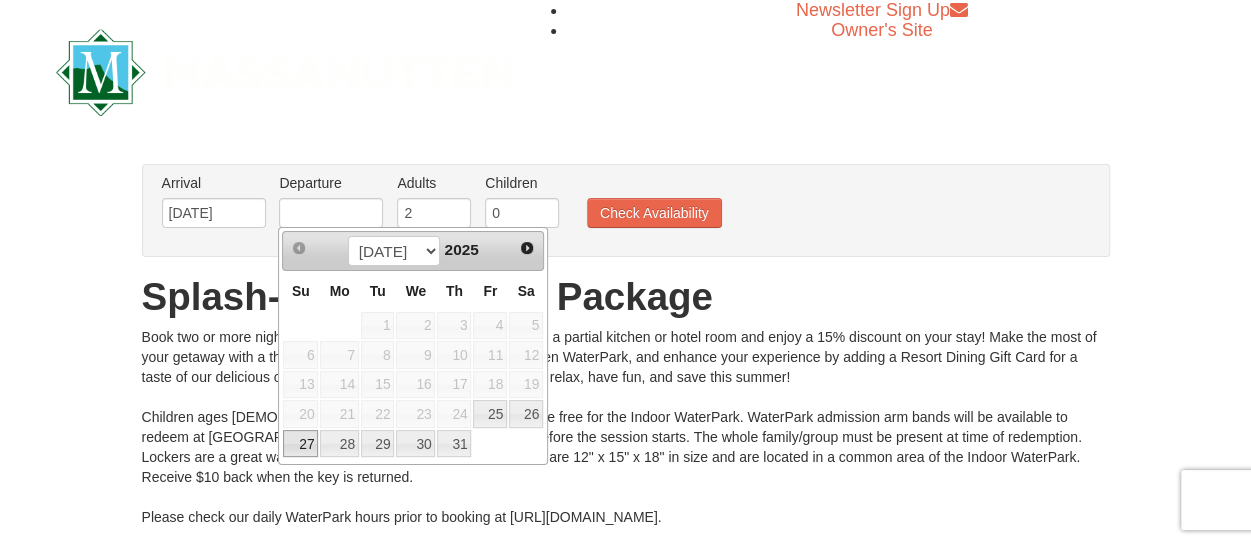 click on "27" at bounding box center (300, 444) 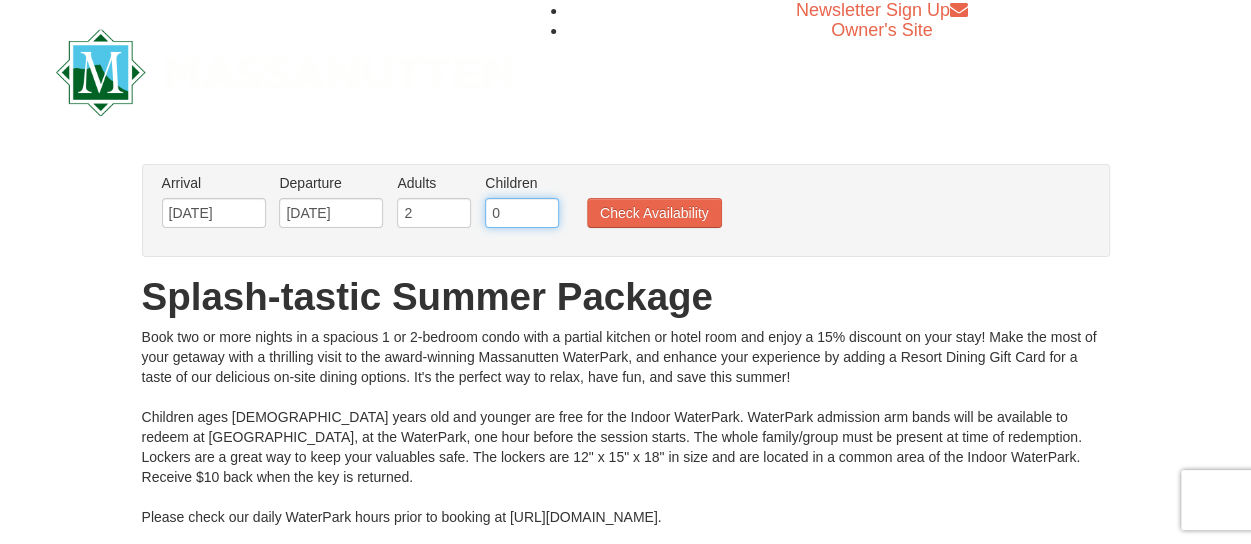 click on "0" at bounding box center (522, 213) 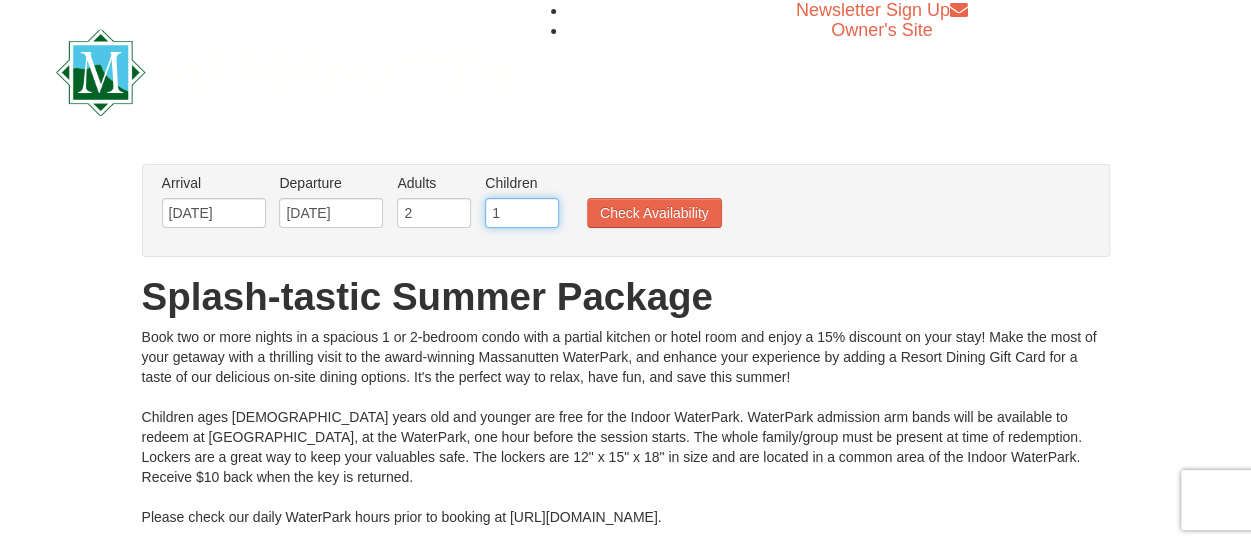 type on "1" 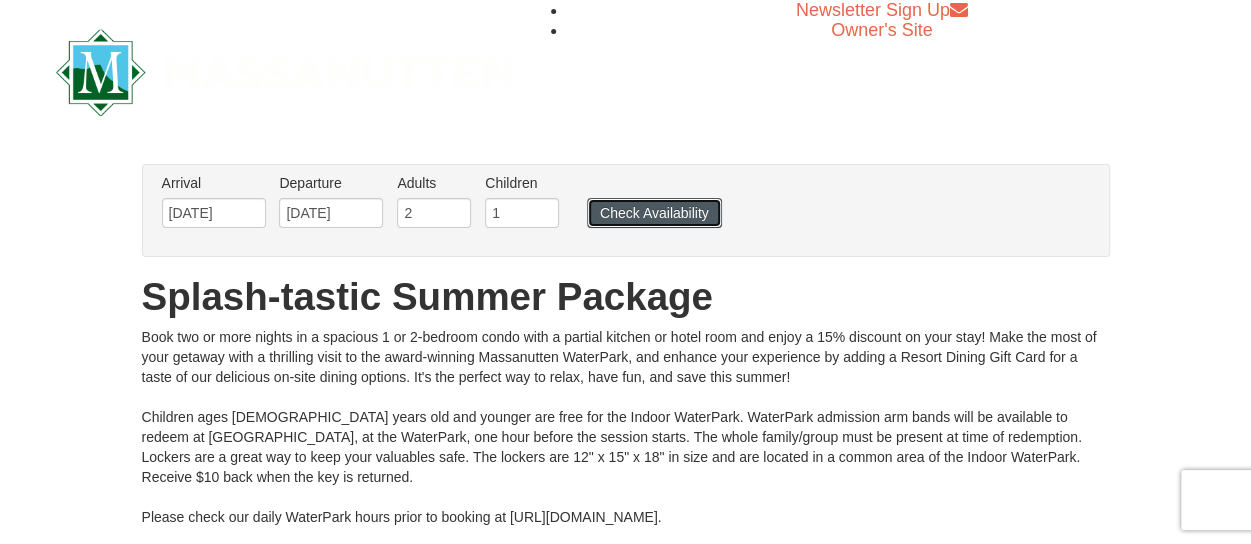click on "Check Availability" at bounding box center (654, 213) 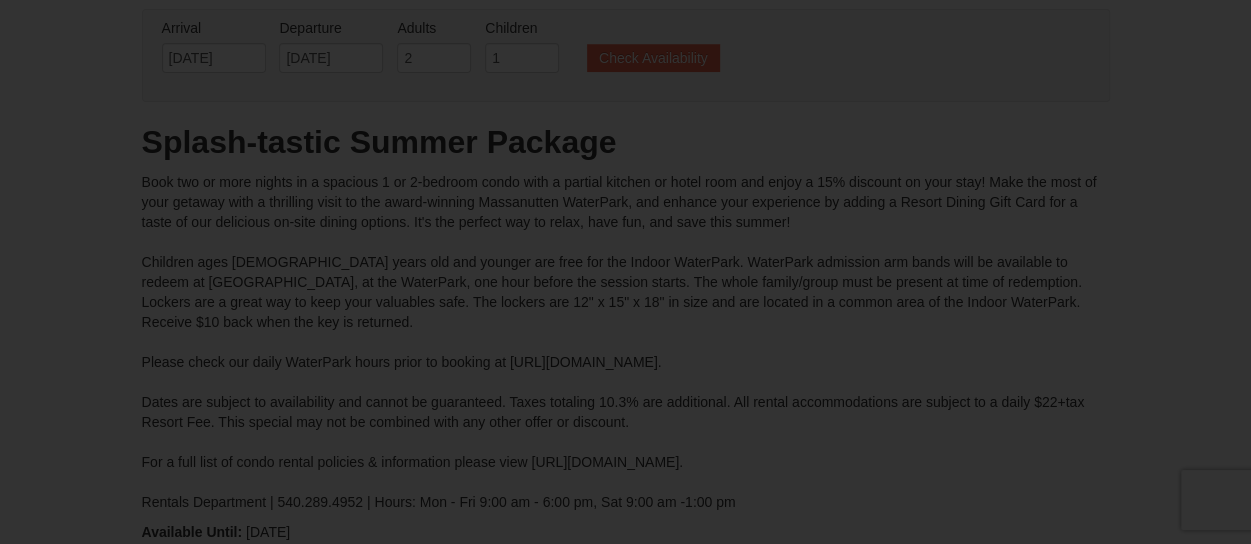 scroll, scrollTop: 0, scrollLeft: 0, axis: both 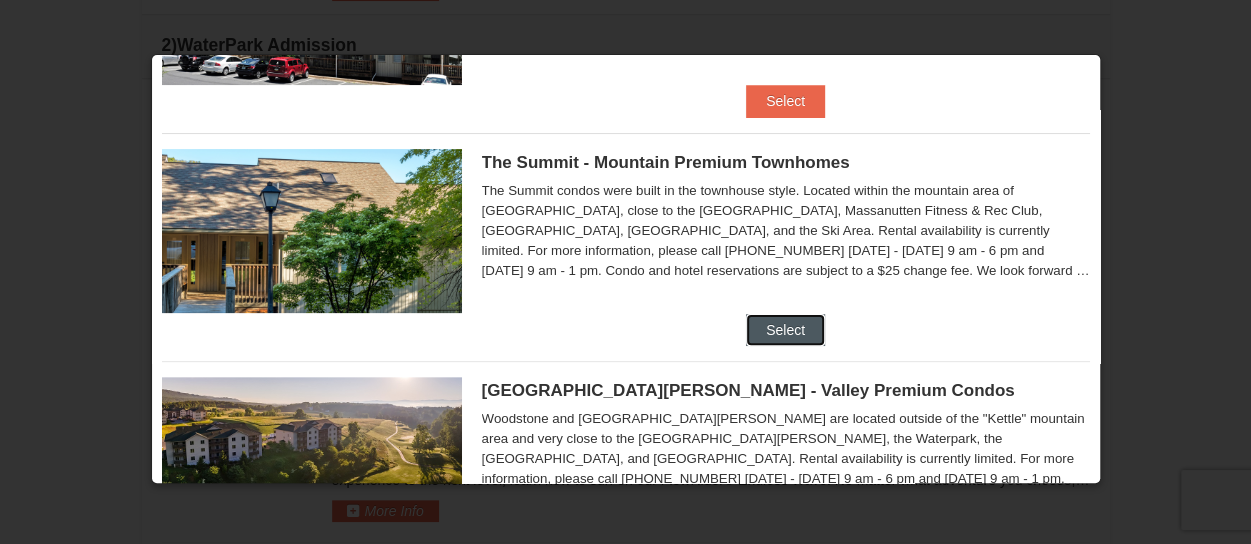 click on "Select" at bounding box center [785, 330] 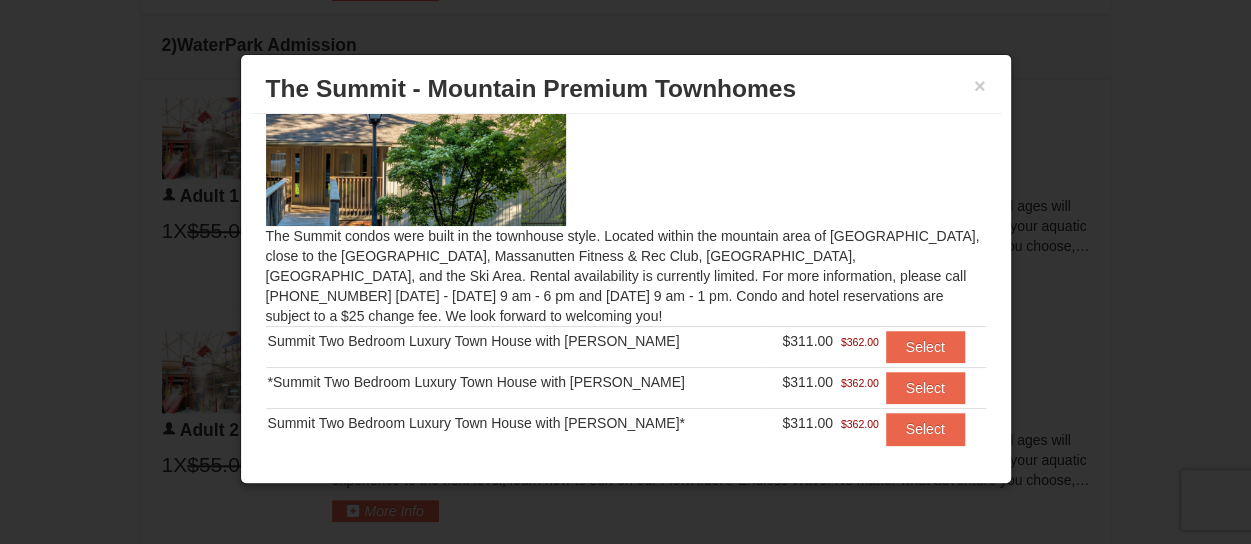 scroll, scrollTop: 101, scrollLeft: 0, axis: vertical 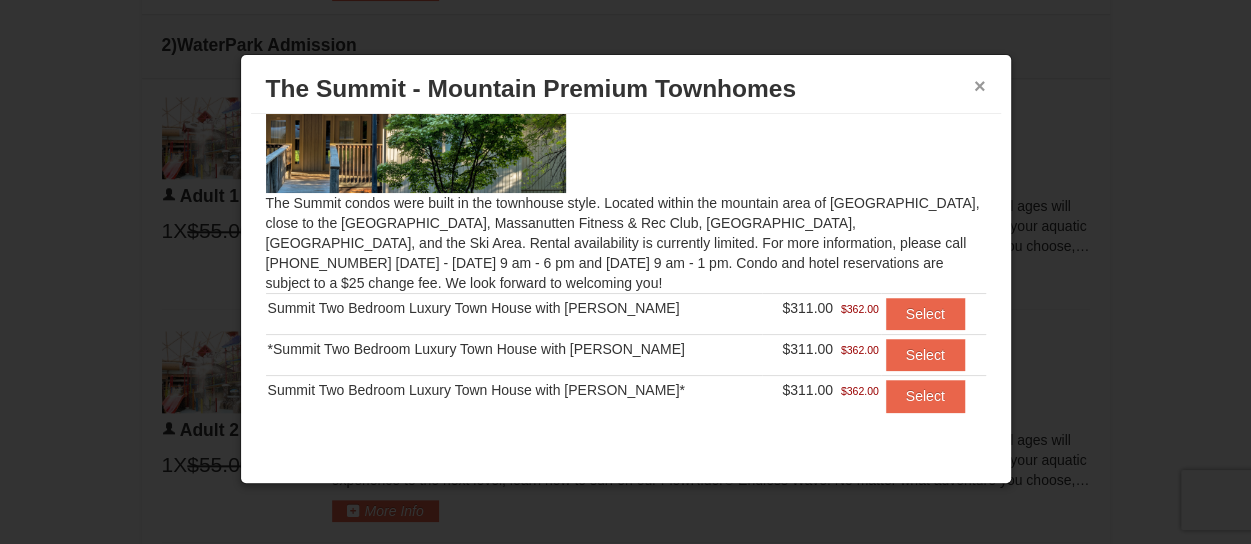 click on "×" at bounding box center (980, 86) 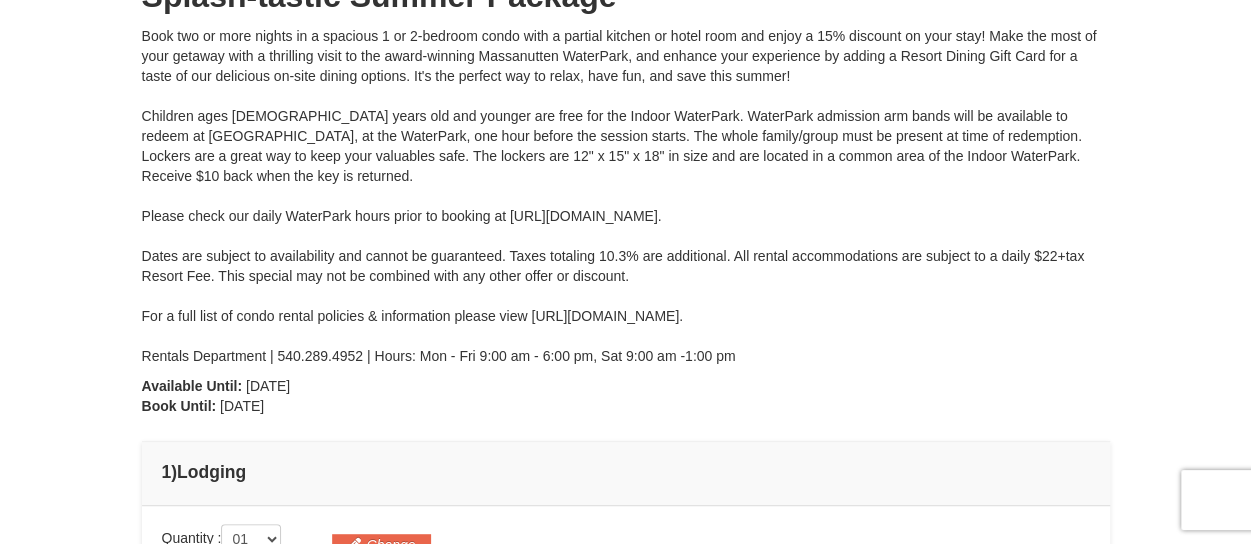 scroll, scrollTop: 500, scrollLeft: 0, axis: vertical 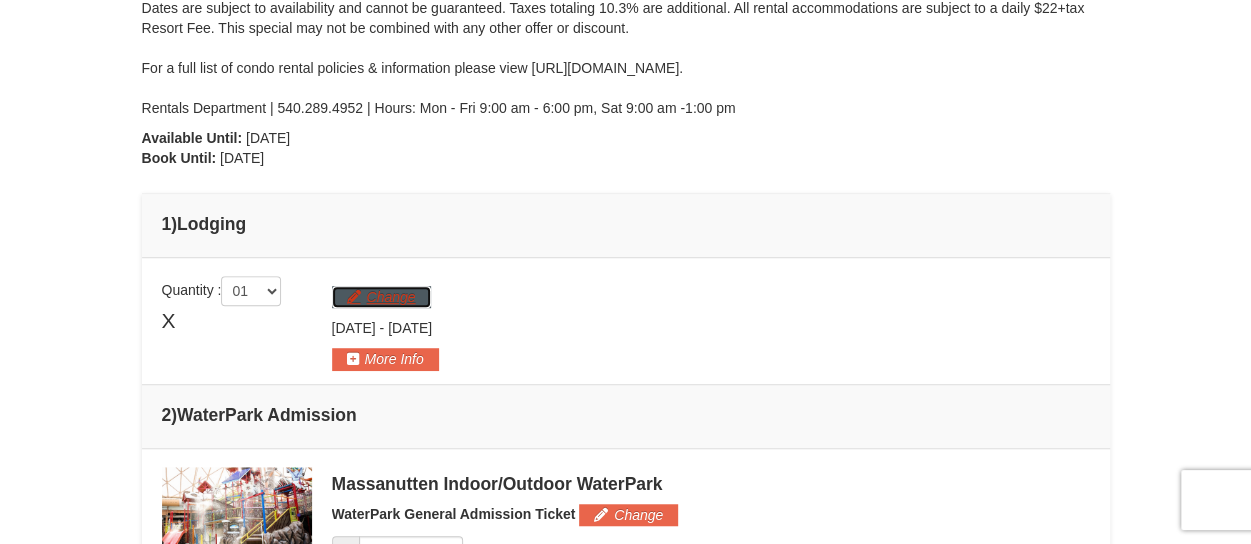 click on "Change" at bounding box center [381, 297] 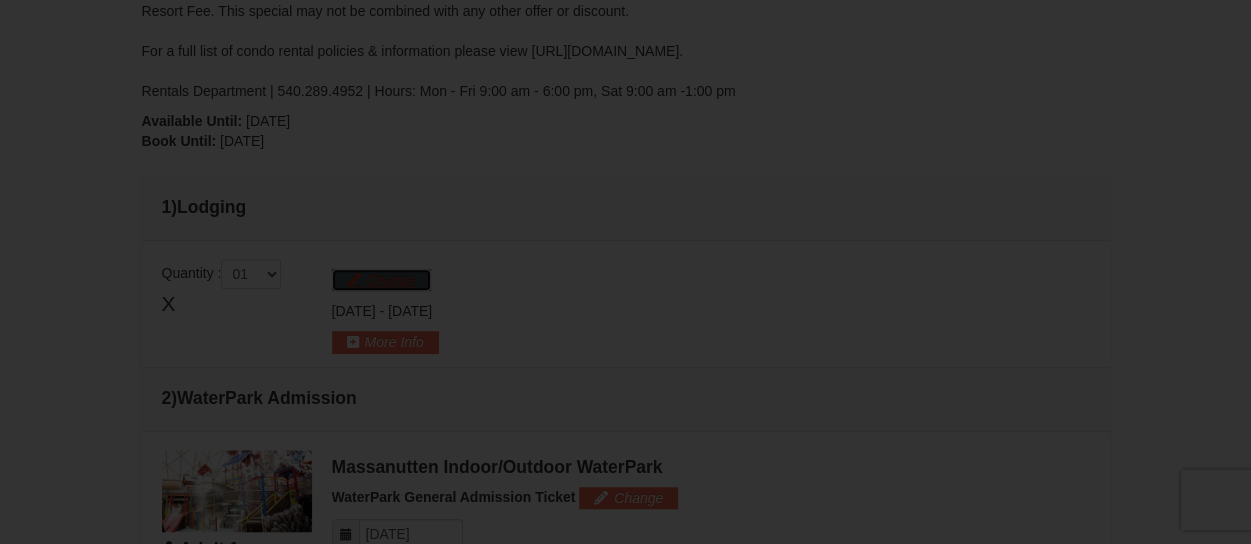 scroll, scrollTop: 560, scrollLeft: 0, axis: vertical 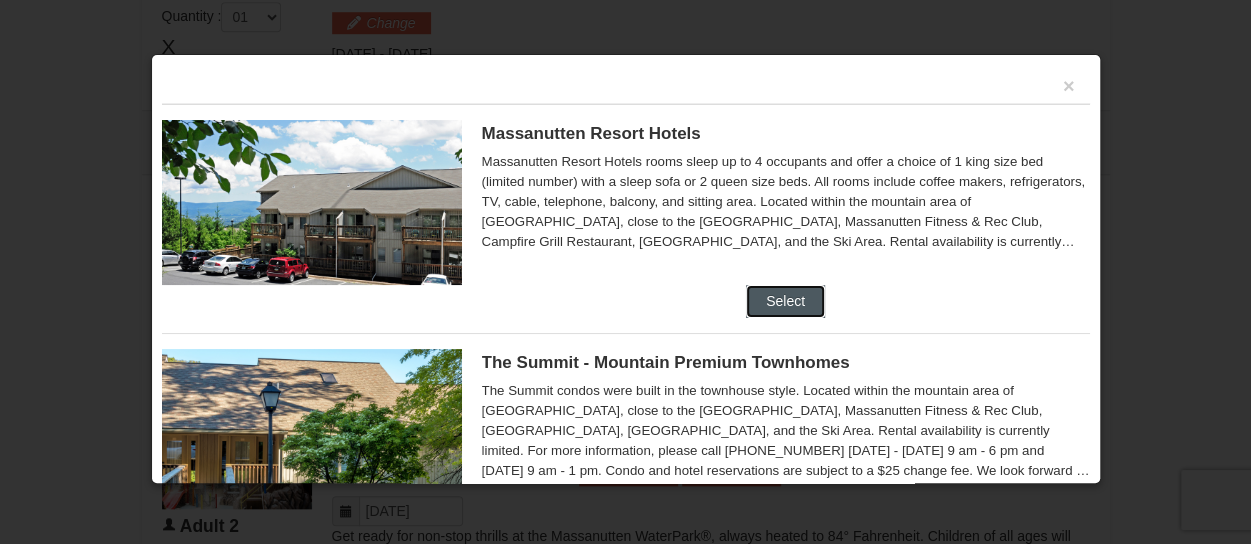 click on "Select" at bounding box center [785, 301] 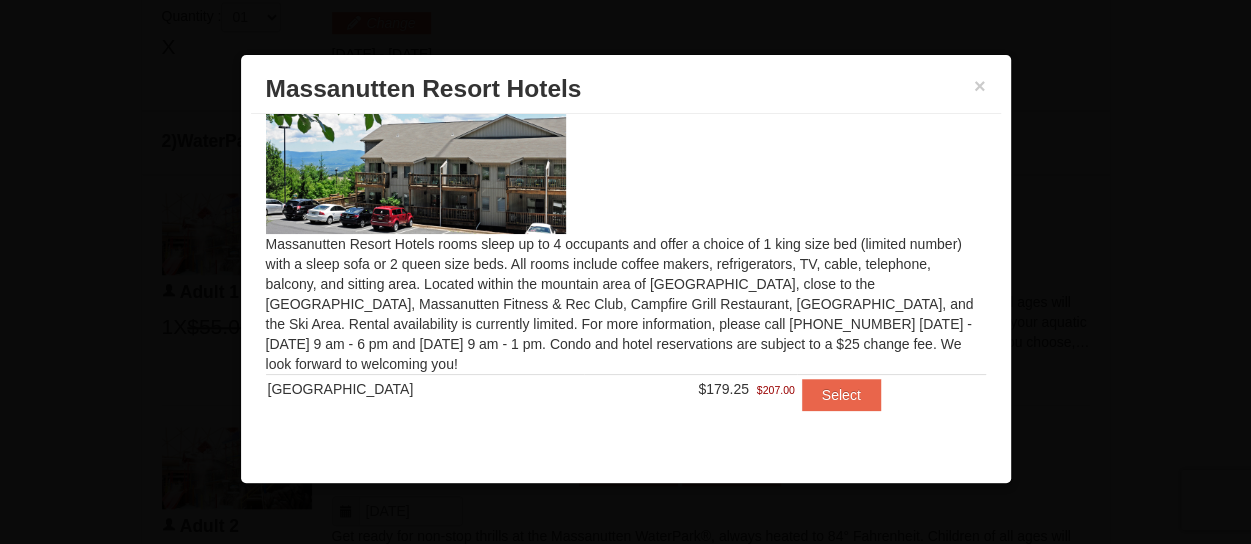 scroll, scrollTop: 59, scrollLeft: 0, axis: vertical 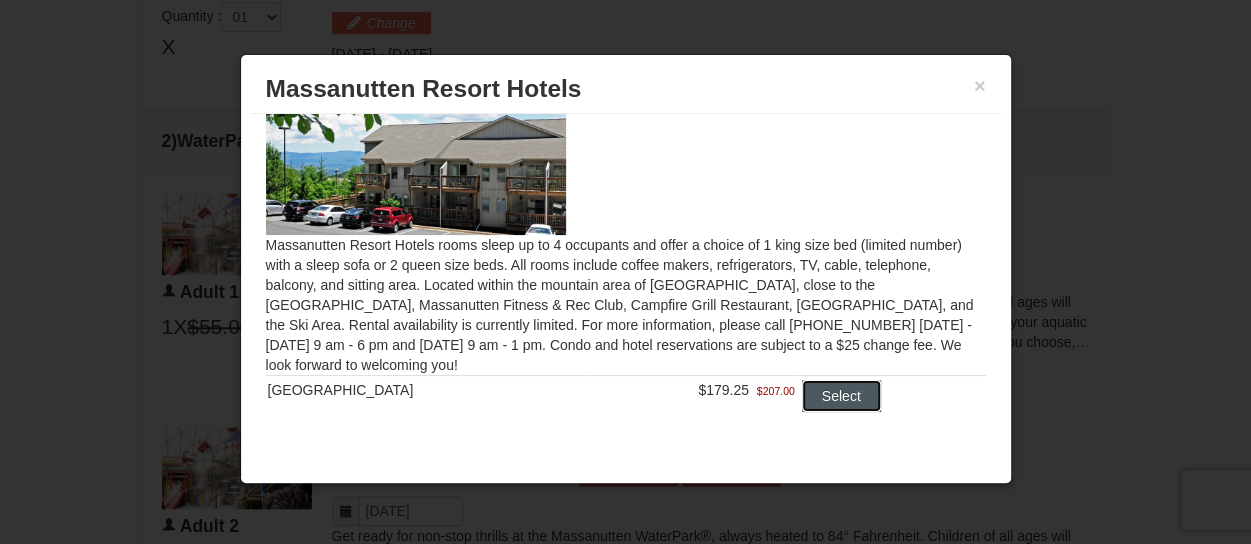 click on "Select" at bounding box center [841, 396] 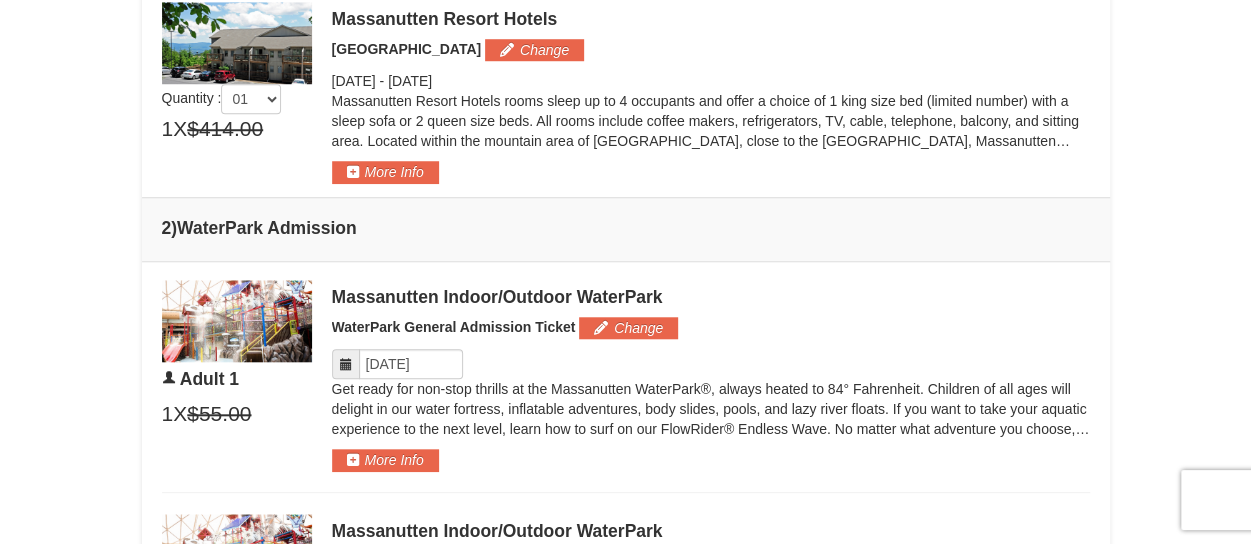 click at bounding box center [237, 43] 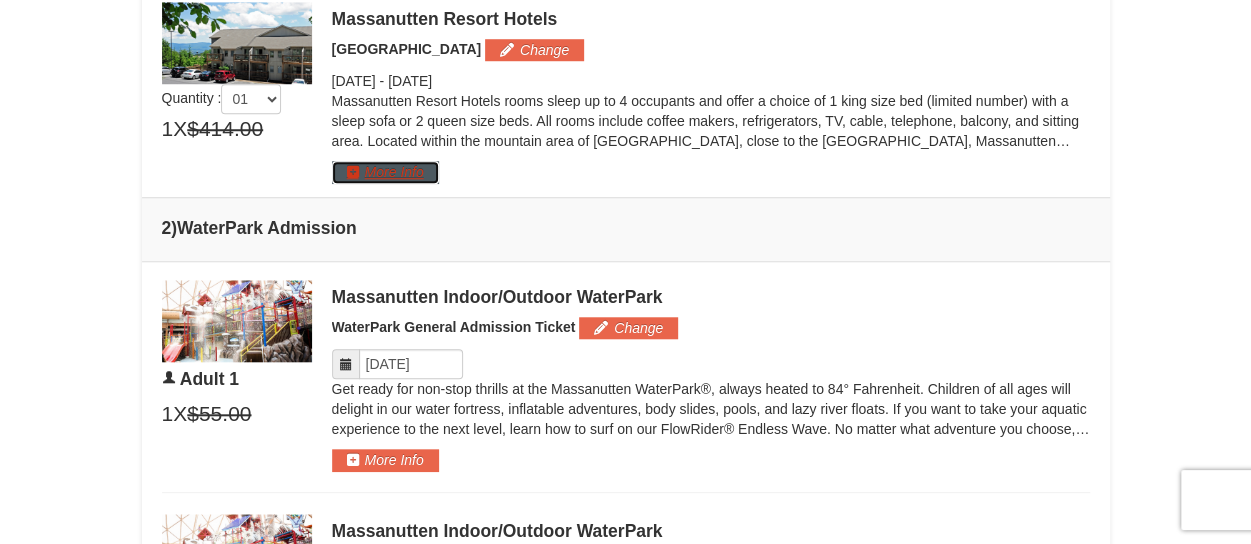 click on "More Info" at bounding box center (385, 172) 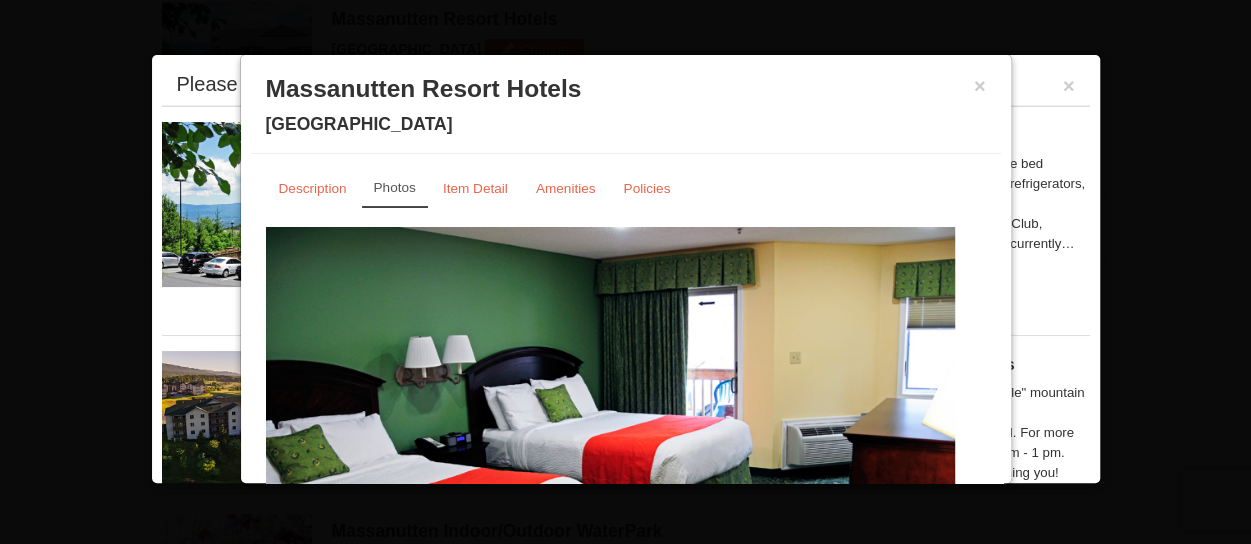 drag, startPoint x: 1109, startPoint y: 135, endPoint x: 663, endPoint y: 77, distance: 449.7555 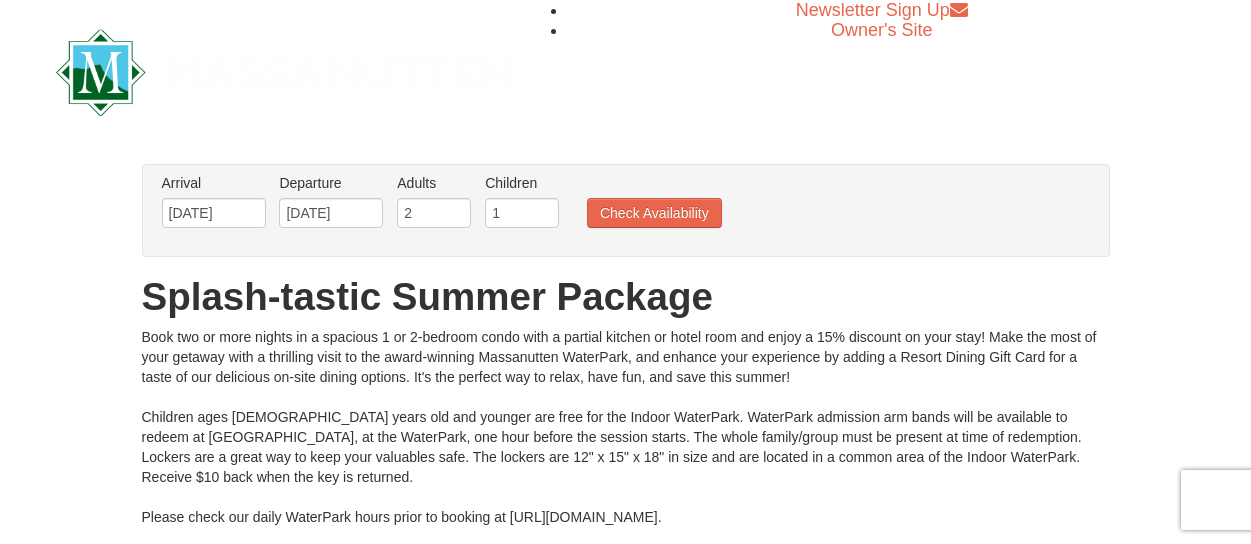 scroll, scrollTop: 0, scrollLeft: 0, axis: both 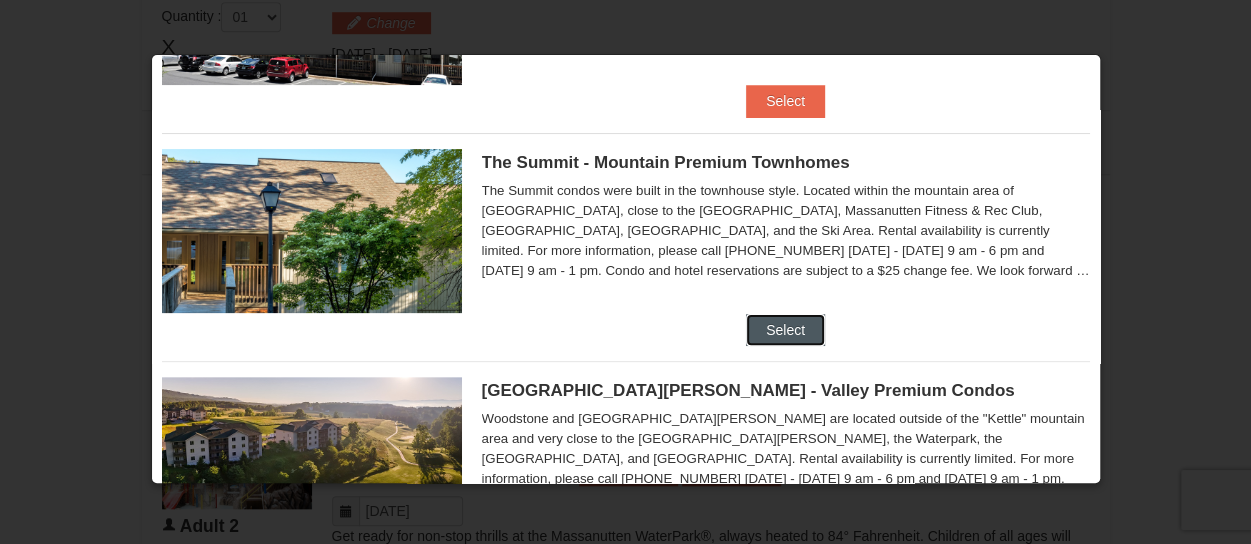 click on "Select" at bounding box center [785, 330] 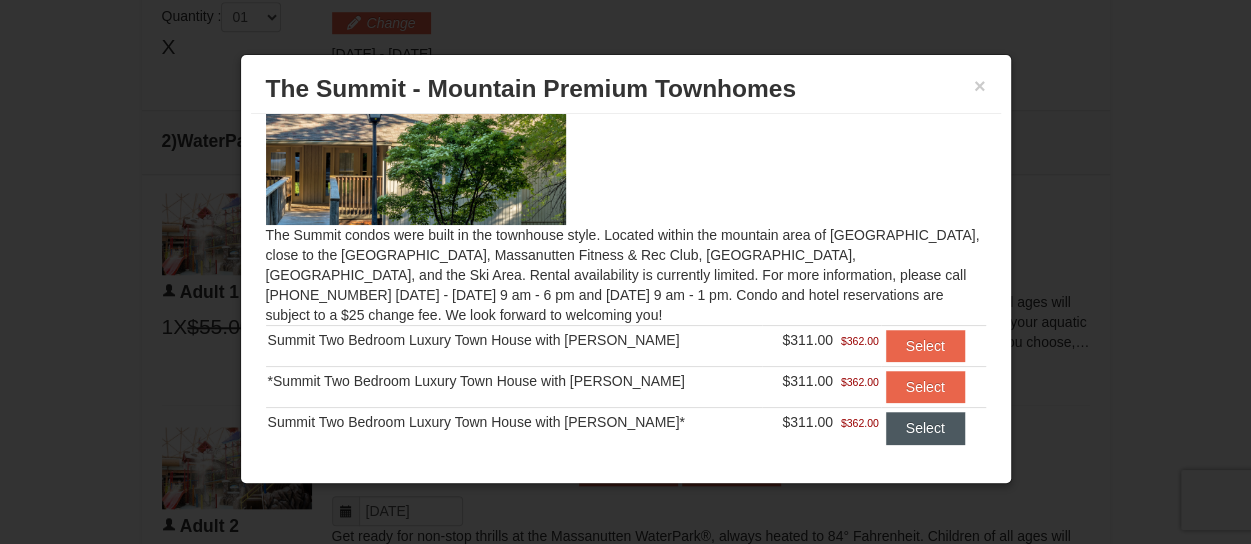 scroll, scrollTop: 100, scrollLeft: 0, axis: vertical 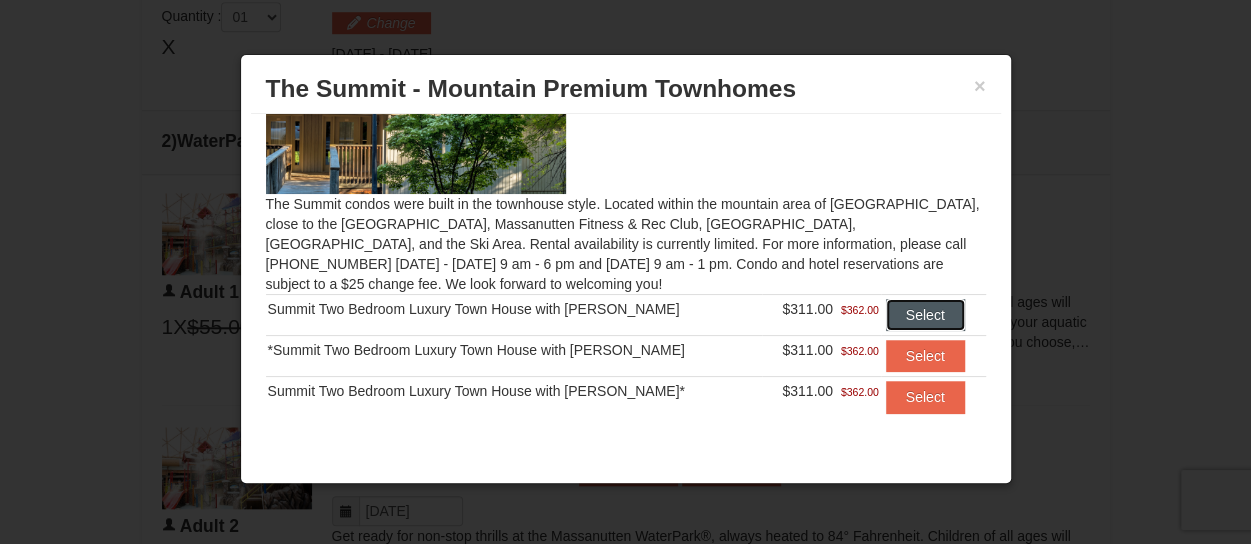 click on "Select" at bounding box center [925, 315] 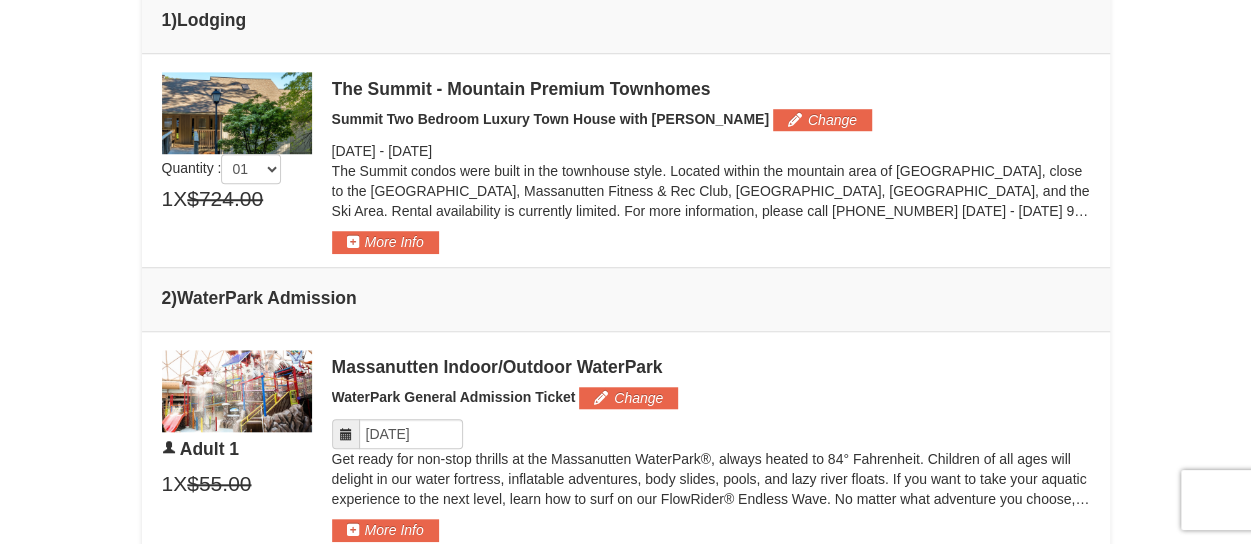 scroll, scrollTop: 674, scrollLeft: 0, axis: vertical 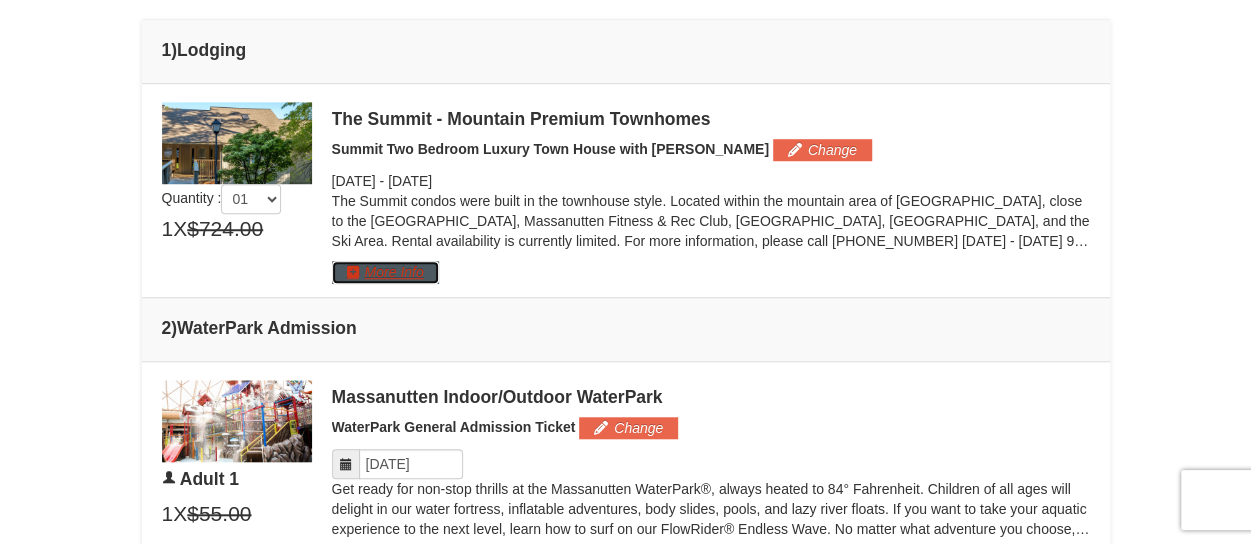click on "More Info" at bounding box center (385, 272) 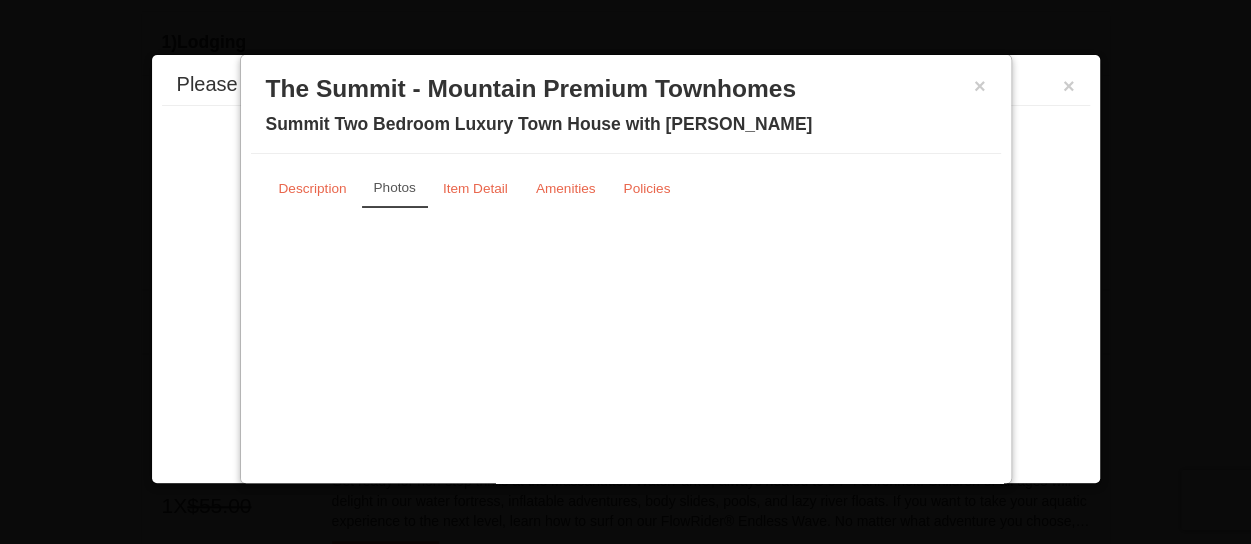 scroll, scrollTop: 716, scrollLeft: 0, axis: vertical 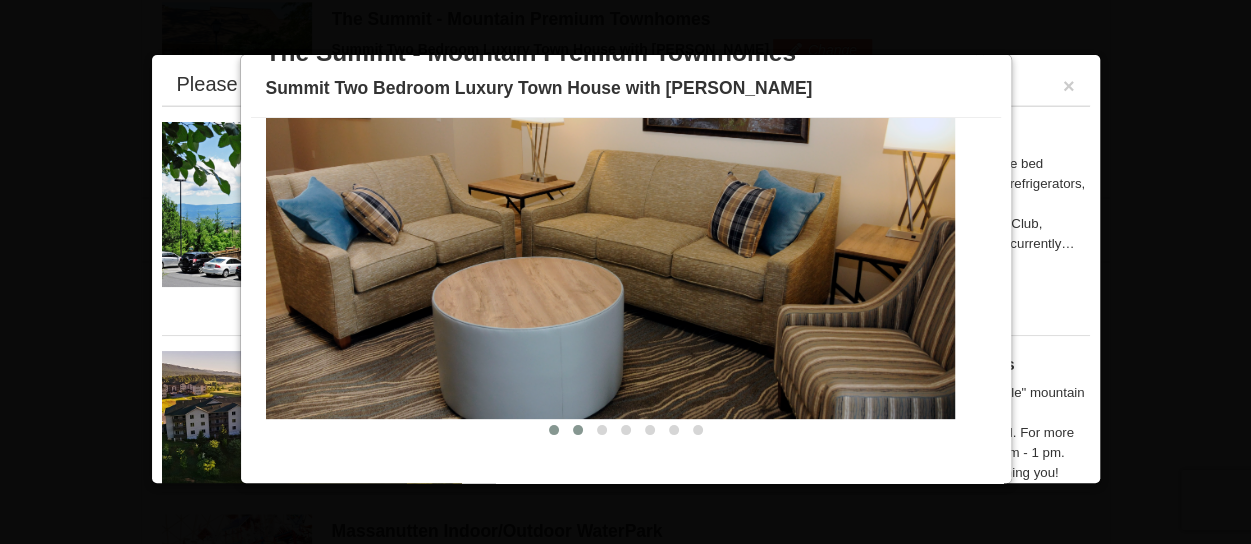 click at bounding box center [578, 430] 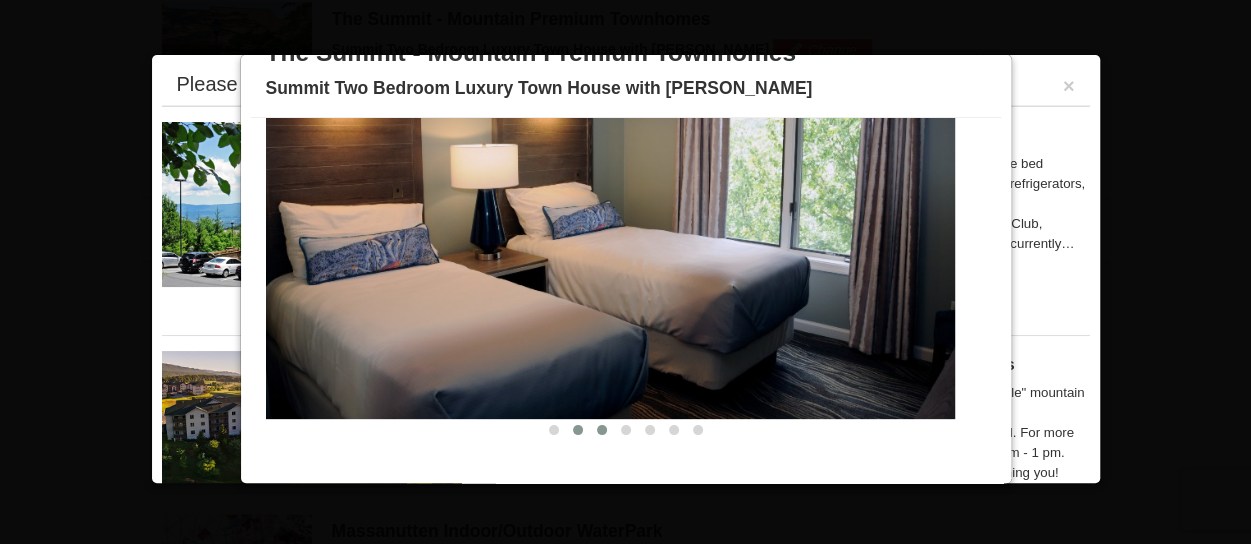 click at bounding box center (602, 430) 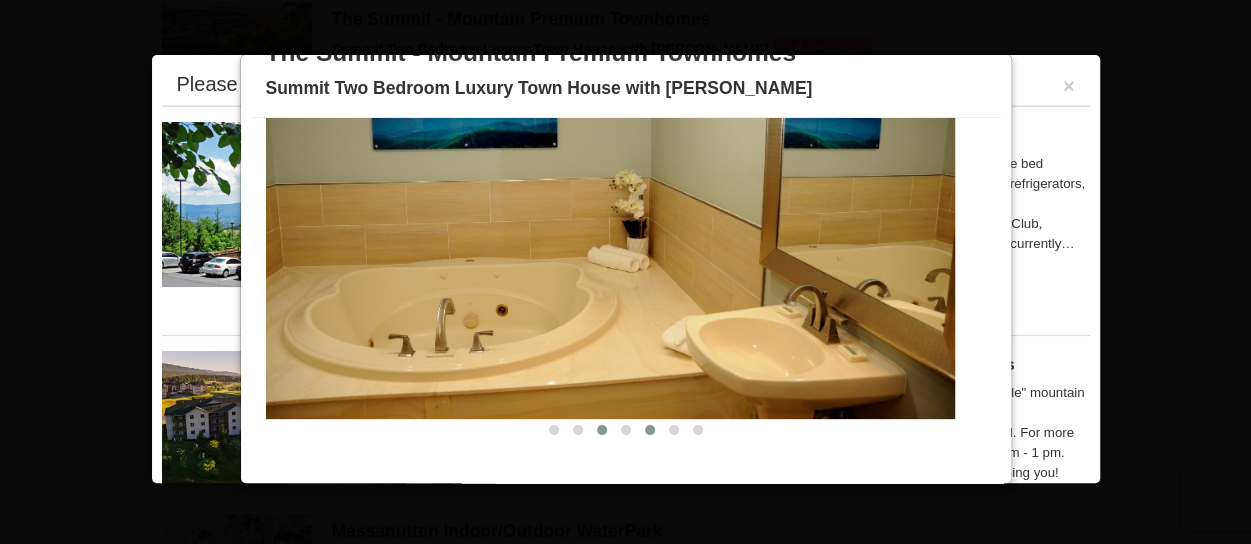 click at bounding box center [650, 430] 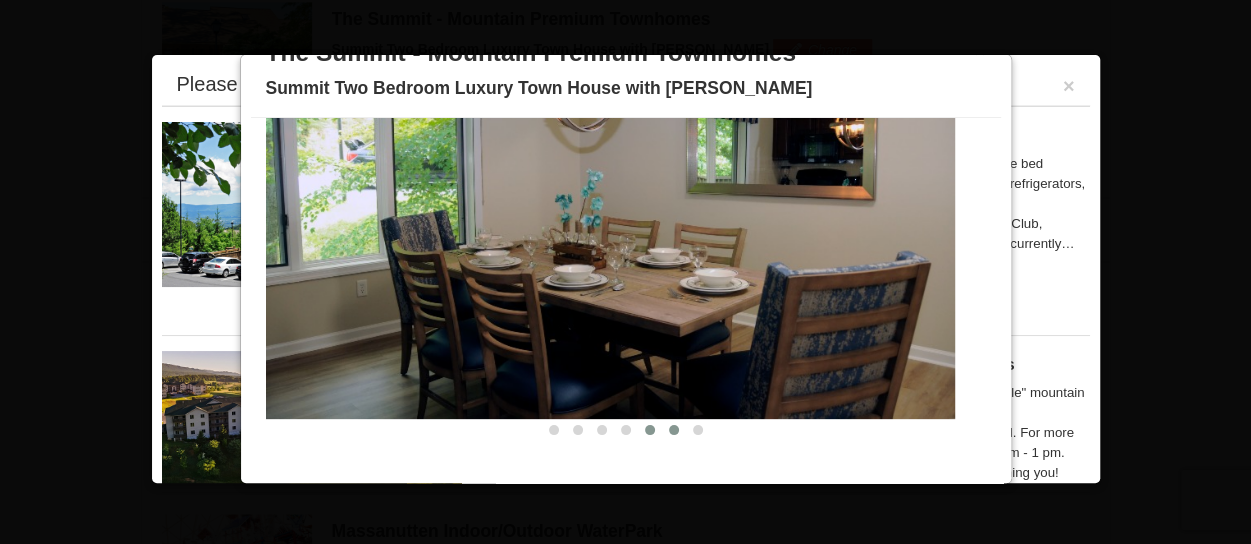click at bounding box center (674, 430) 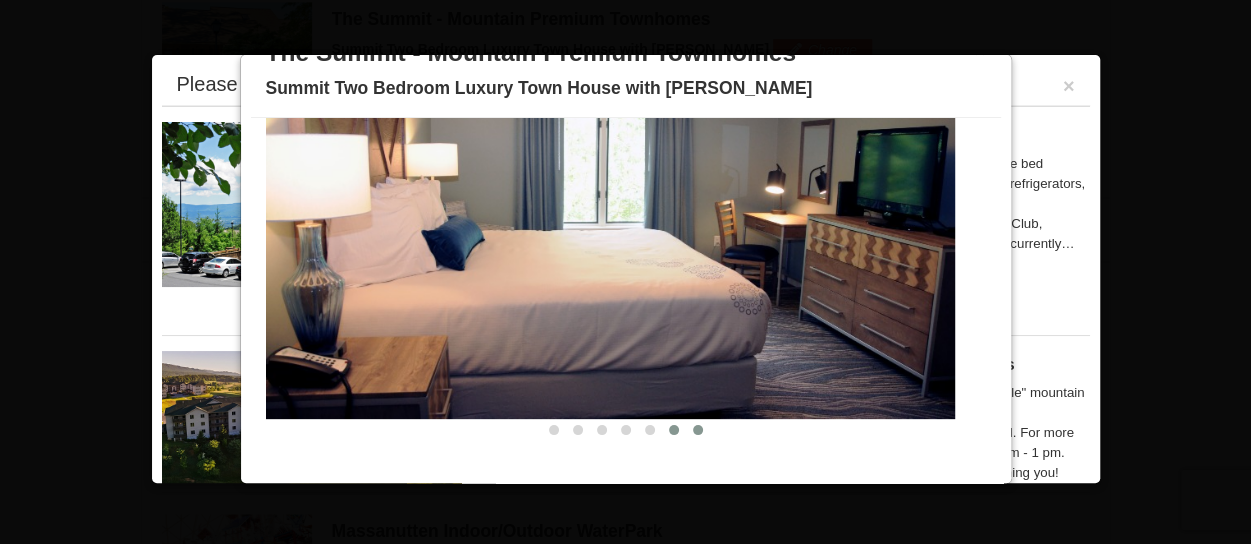 click at bounding box center (698, 430) 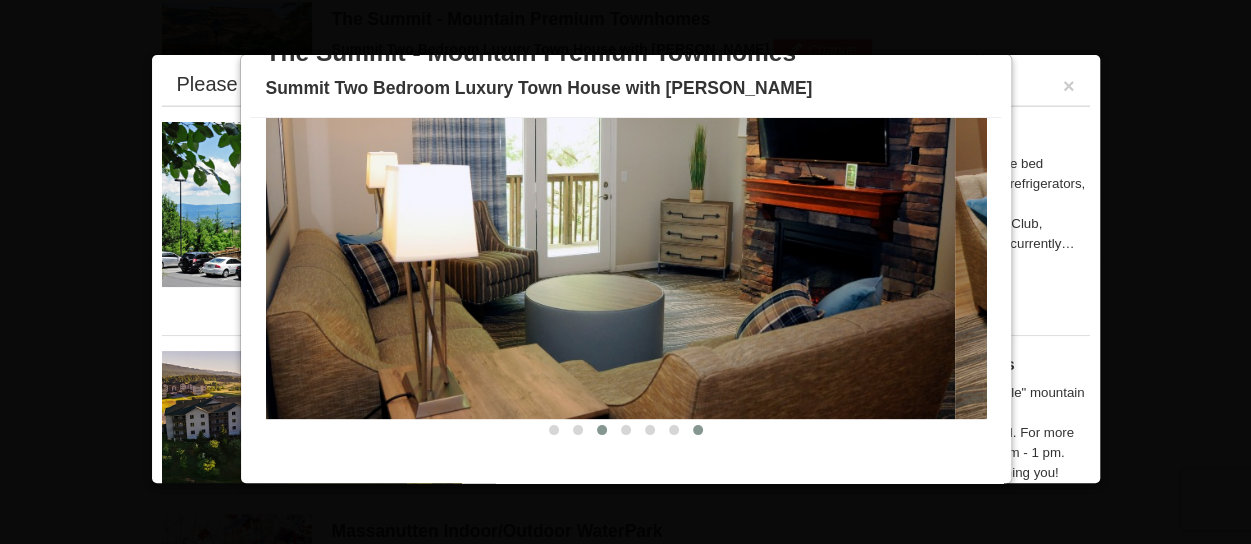 click at bounding box center [602, 430] 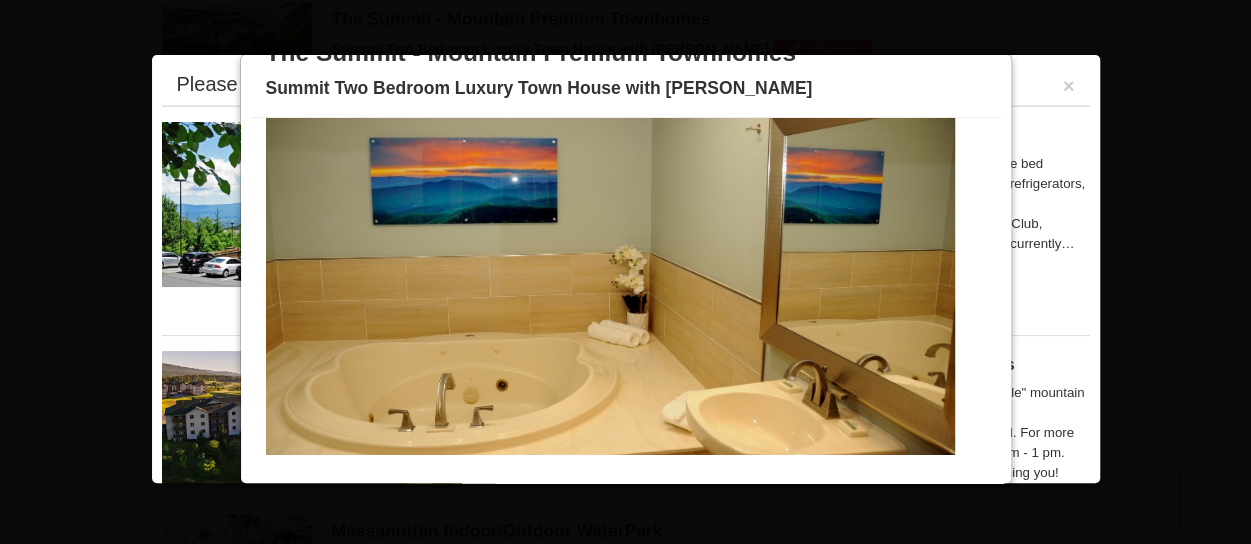 scroll, scrollTop: 0, scrollLeft: 0, axis: both 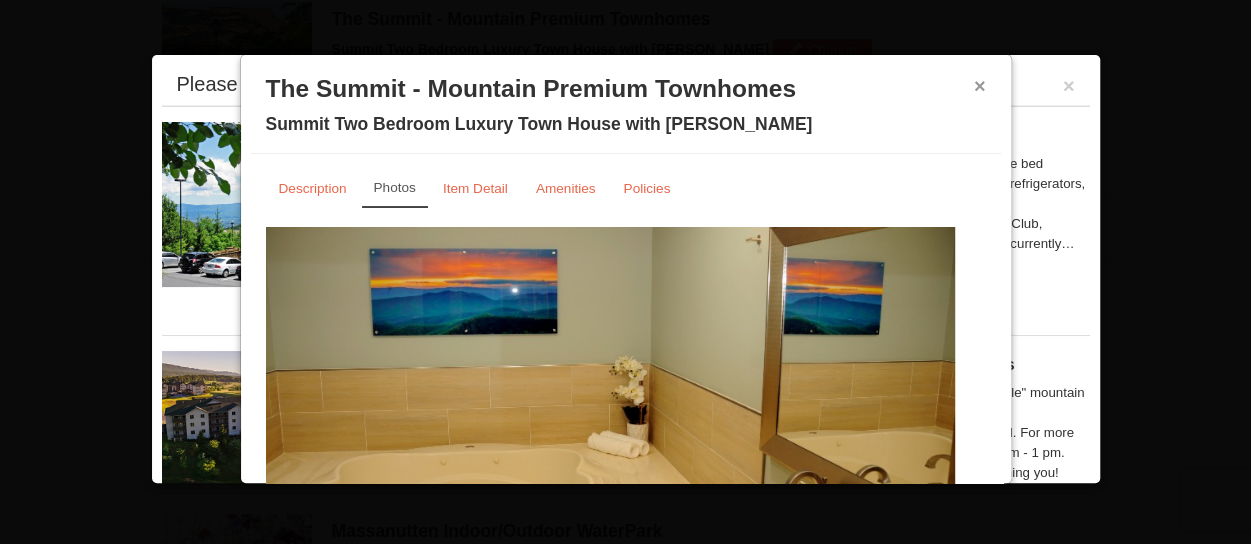 click on "×" at bounding box center (980, 86) 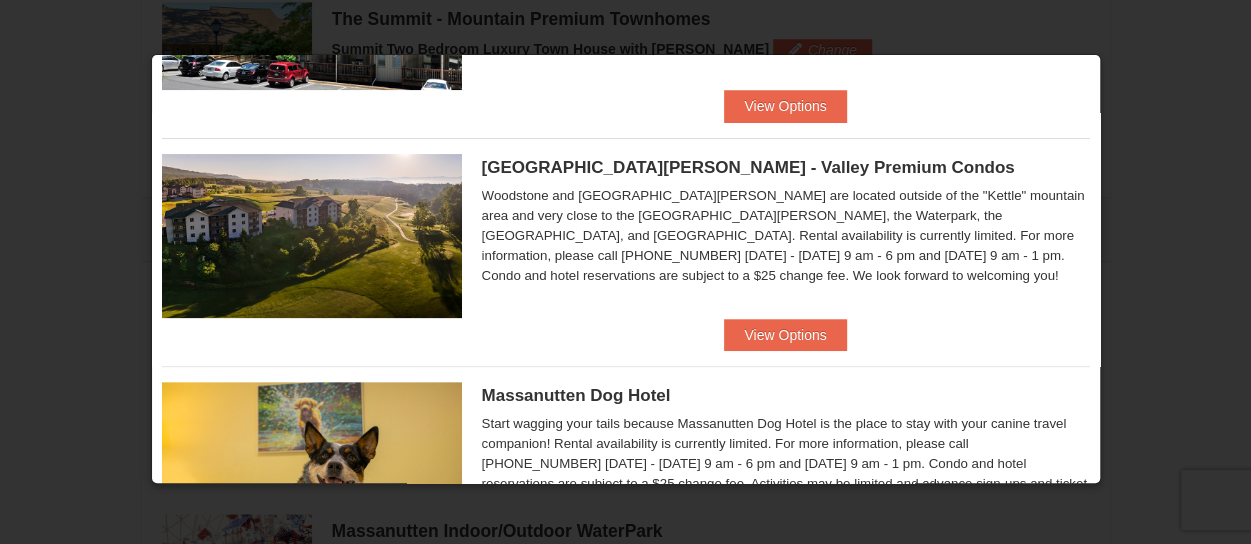 scroll, scrollTop: 200, scrollLeft: 0, axis: vertical 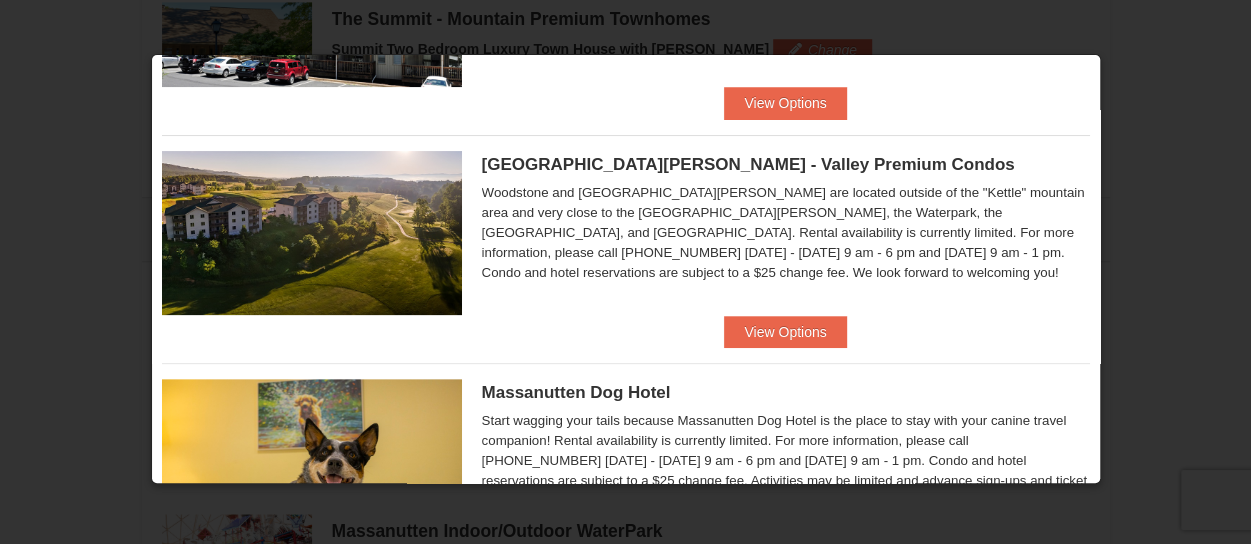 click at bounding box center (312, 233) 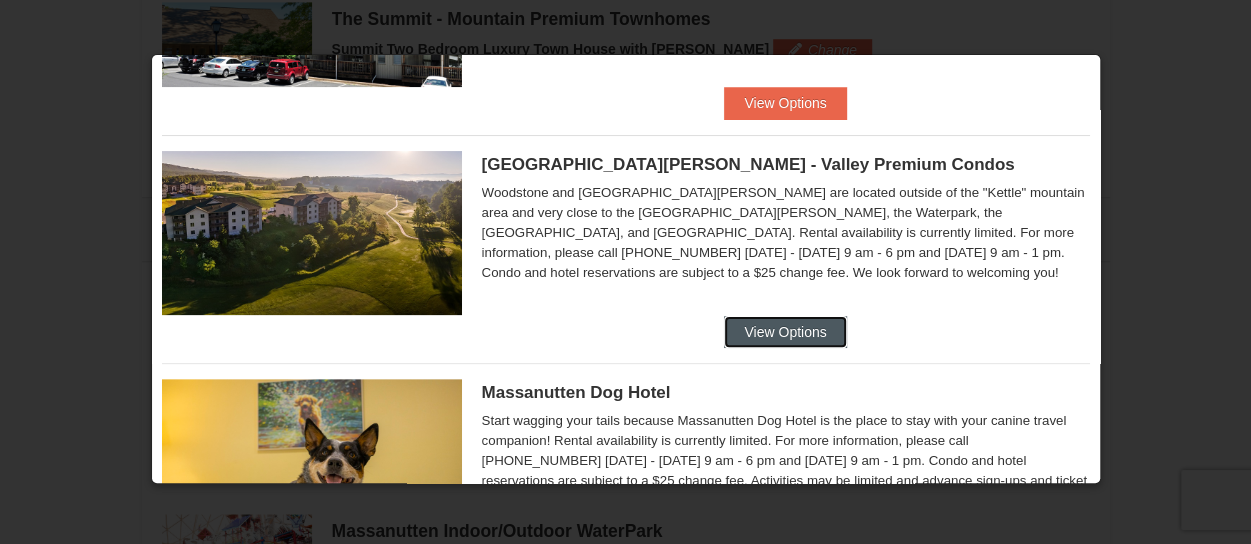 click on "View Options" at bounding box center (785, 332) 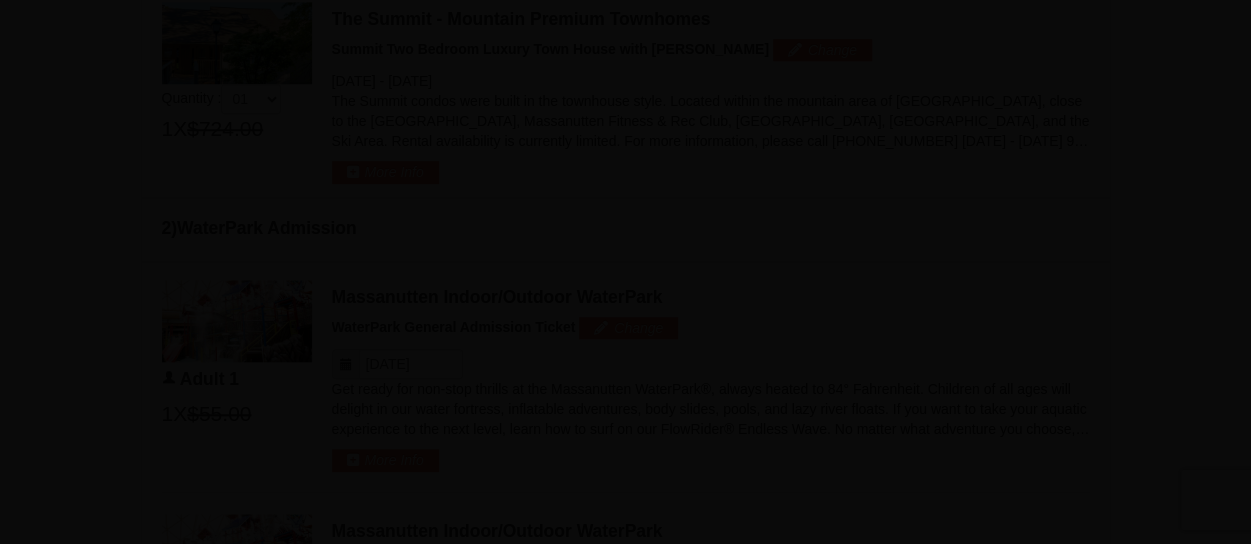 scroll, scrollTop: 75, scrollLeft: 0, axis: vertical 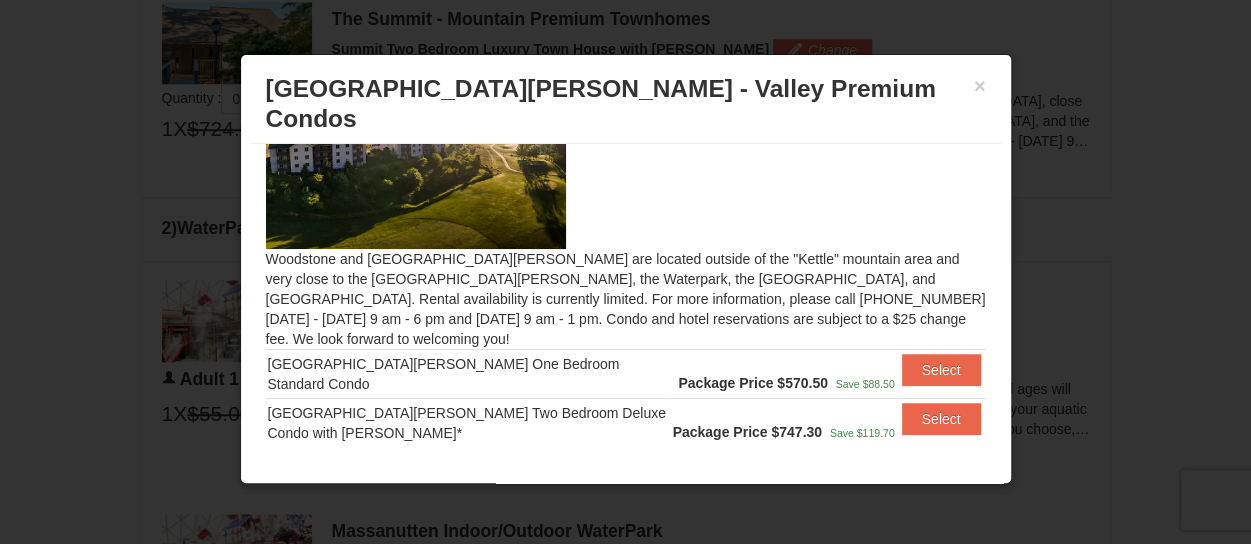 click on "×
Woodstone Meadows - Valley Premium Condos" at bounding box center [626, 104] 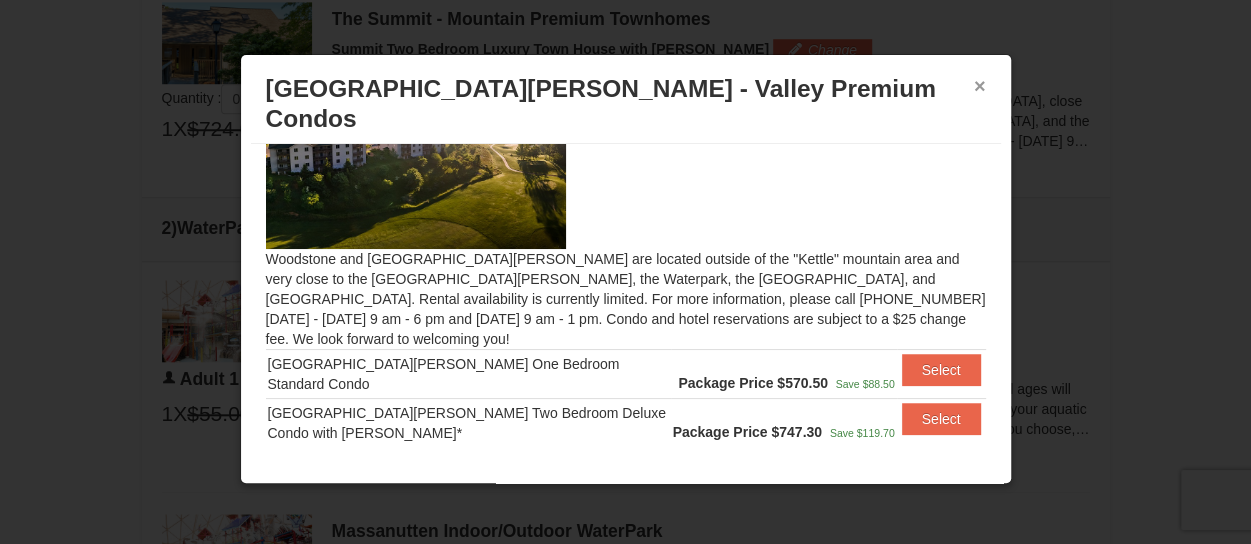 click on "×" at bounding box center (980, 86) 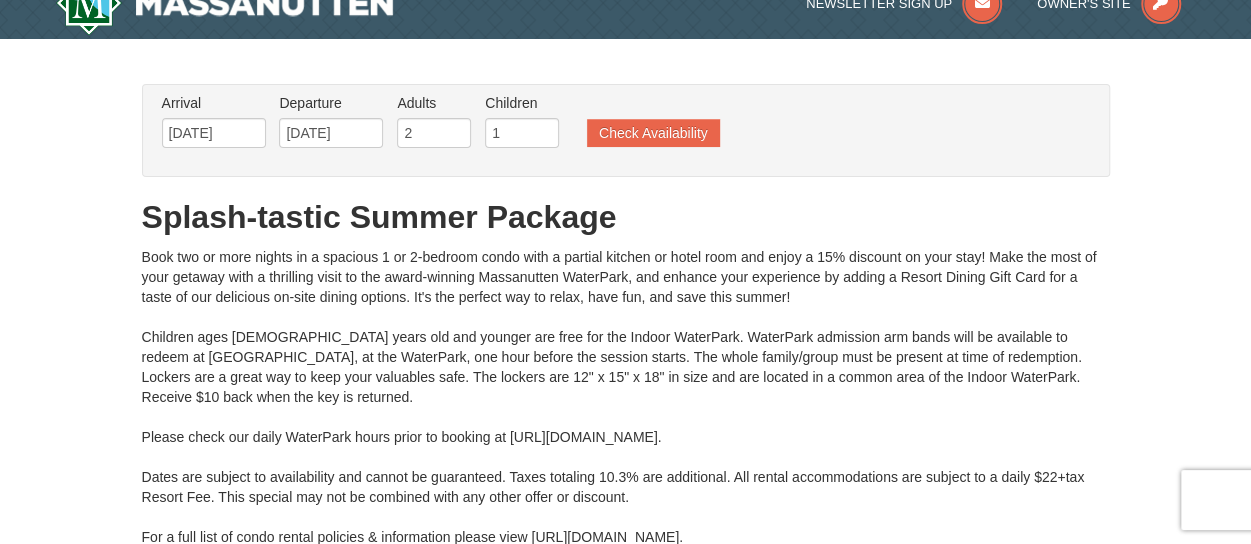 scroll, scrollTop: 0, scrollLeft: 0, axis: both 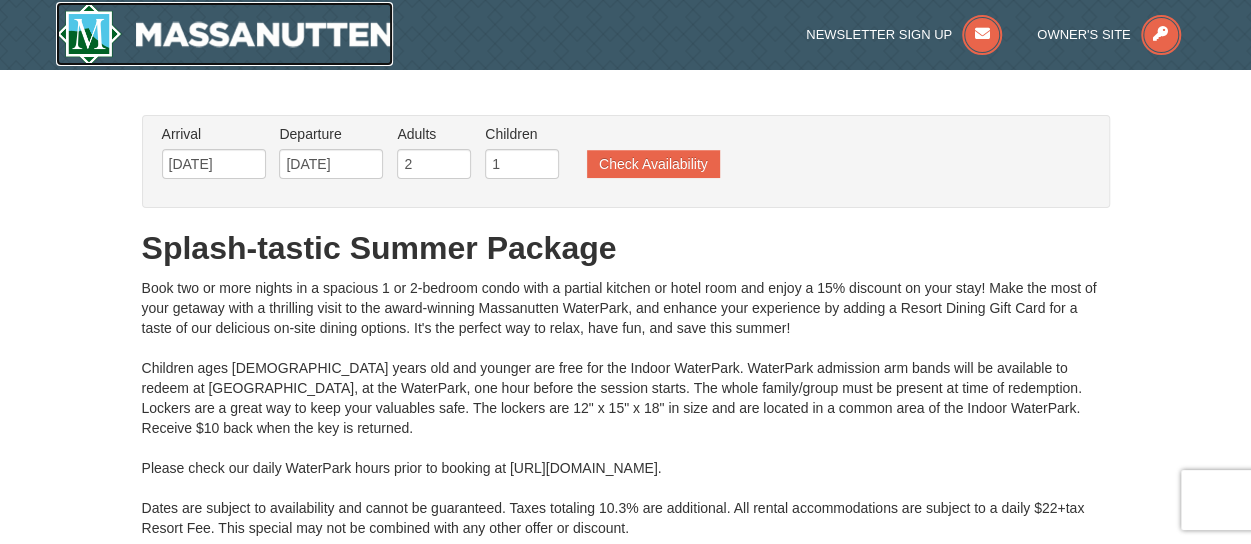 click at bounding box center (225, 34) 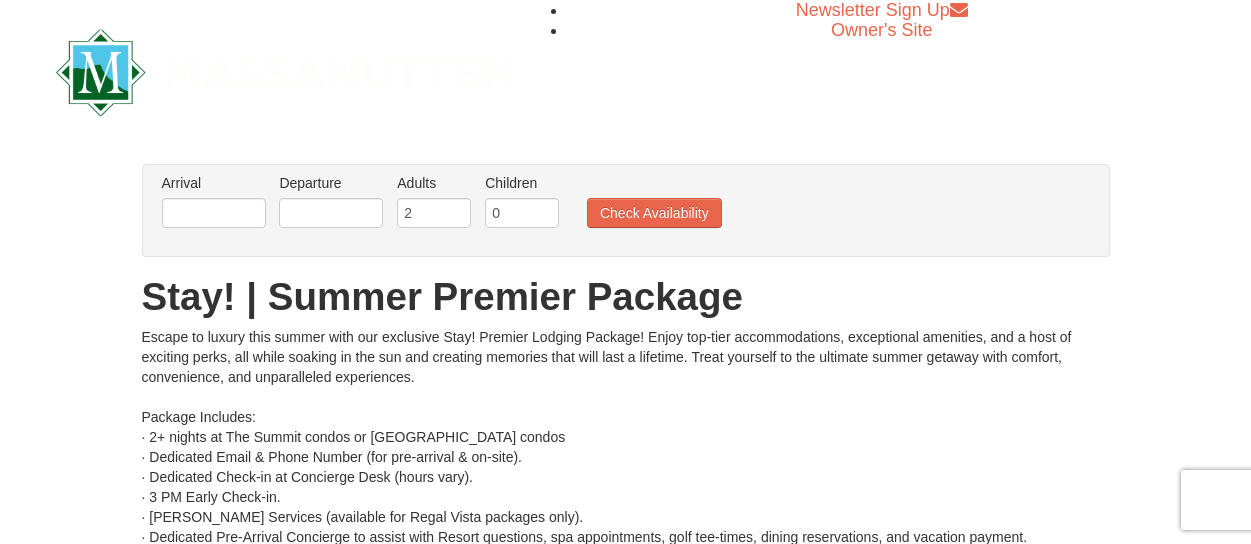 scroll, scrollTop: 0, scrollLeft: 0, axis: both 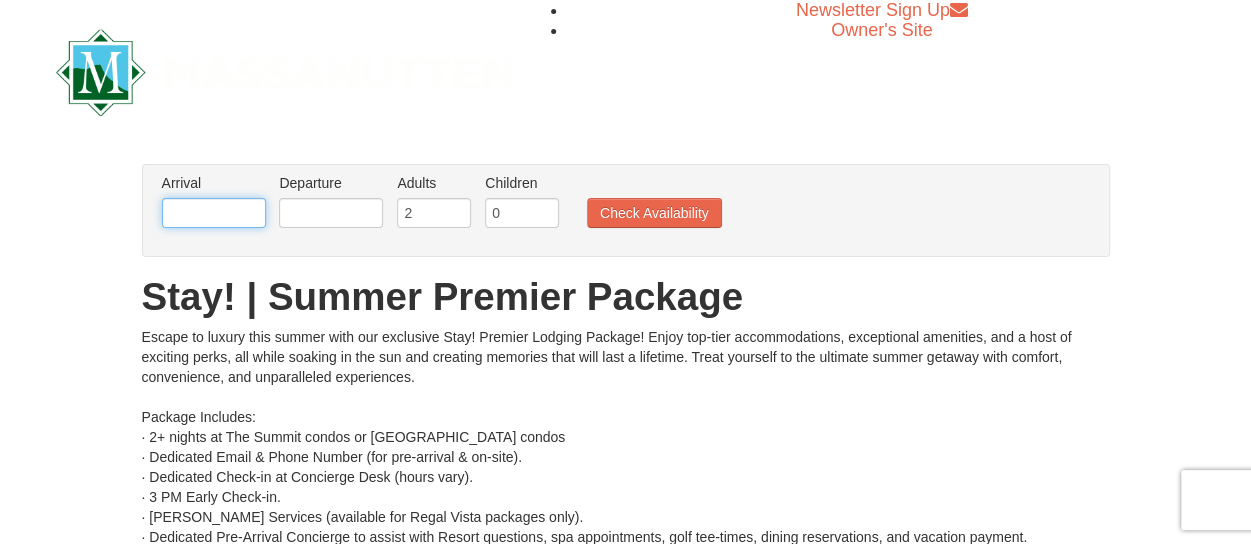 click at bounding box center (214, 213) 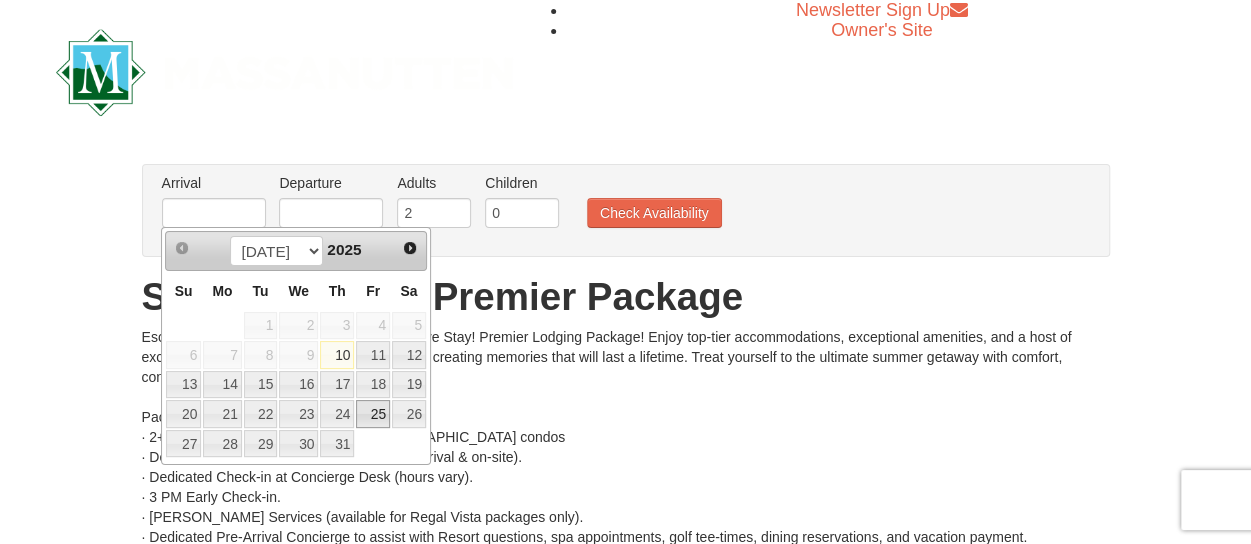 click on "25" at bounding box center [373, 414] 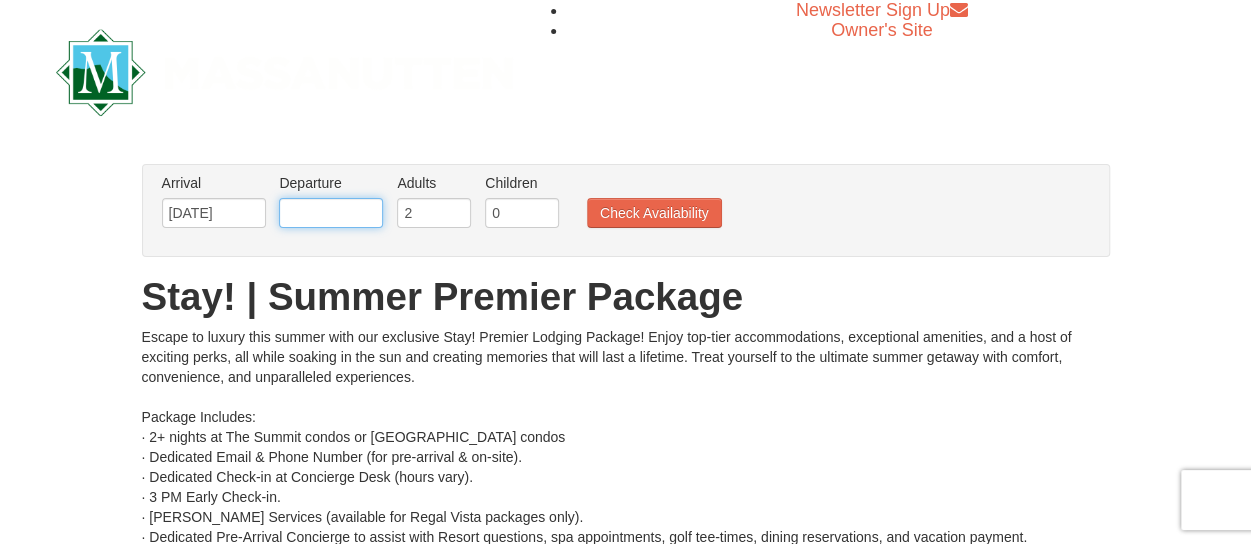 click at bounding box center (331, 213) 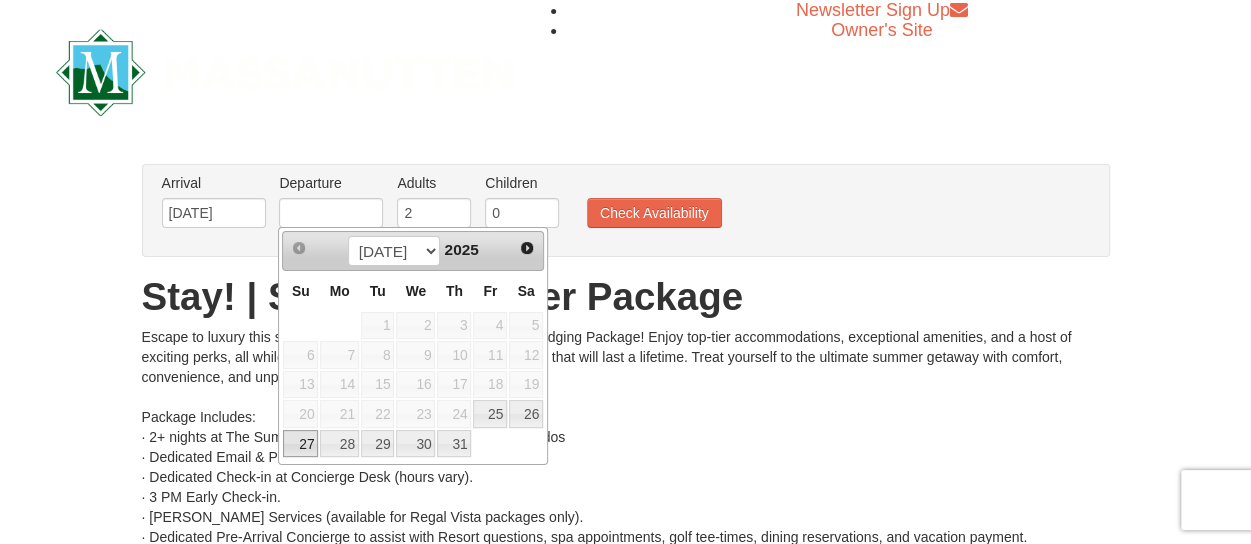 click on "27" at bounding box center (300, 444) 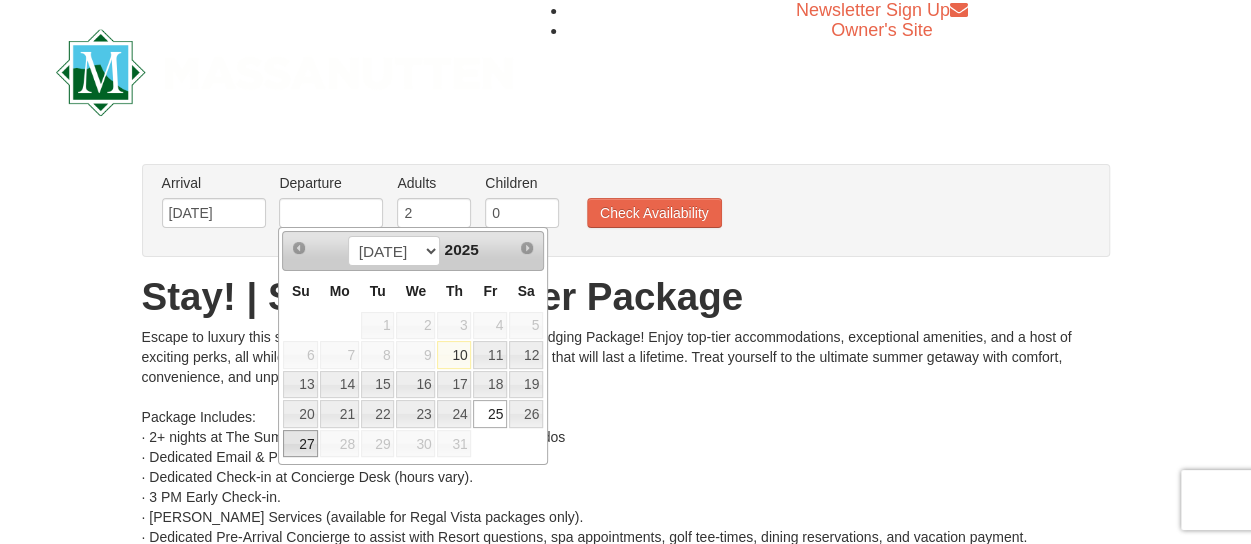 type on "[DATE]" 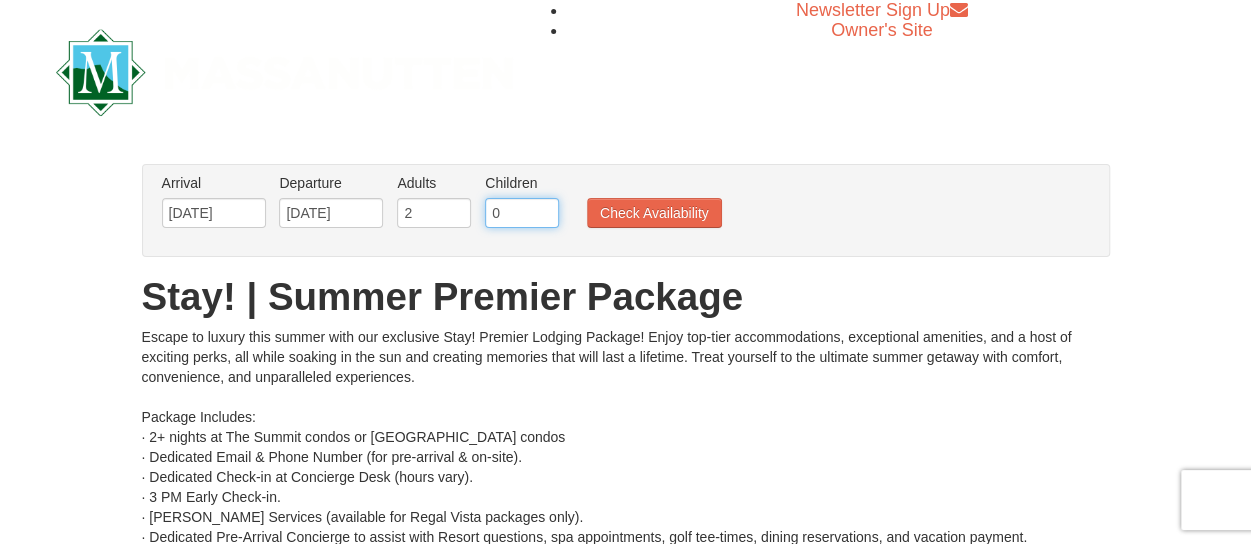 click on "0" at bounding box center [522, 213] 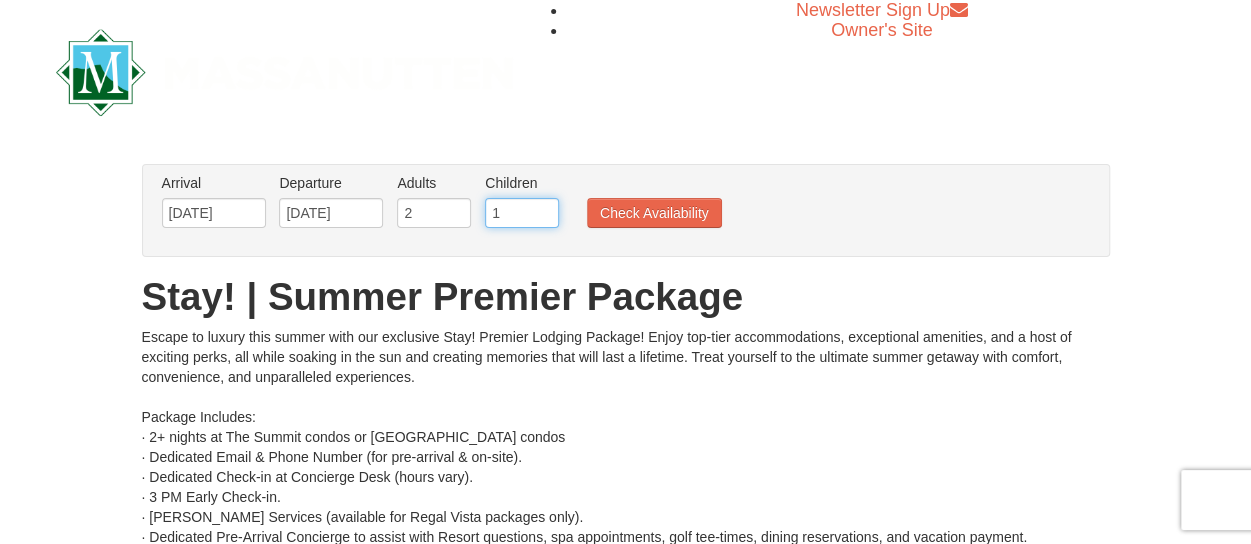 type on "1" 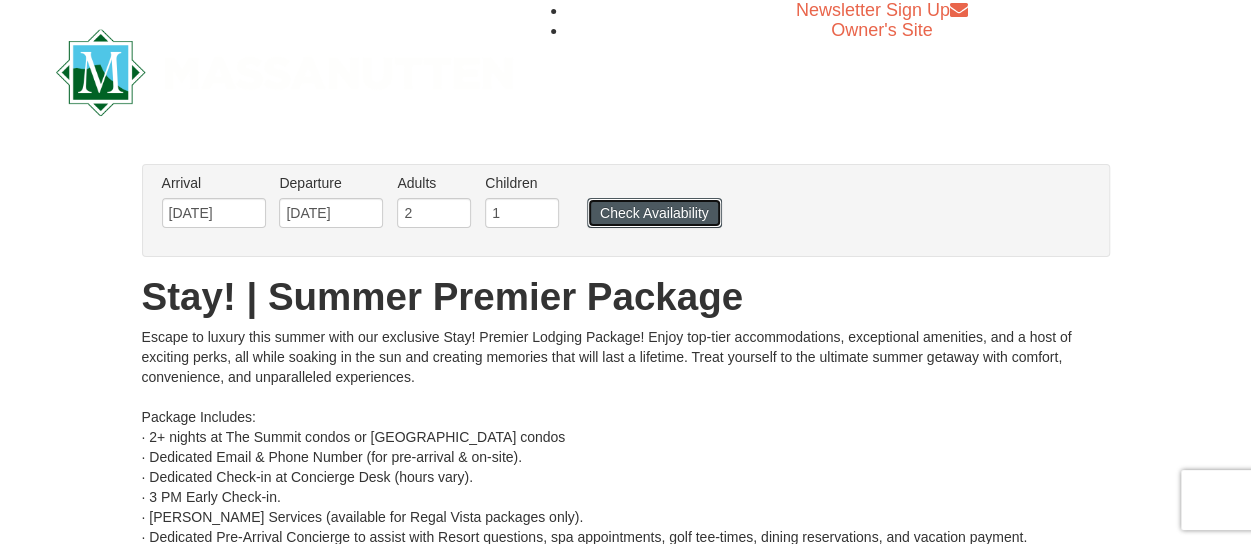 click on "Check Availability" at bounding box center [654, 213] 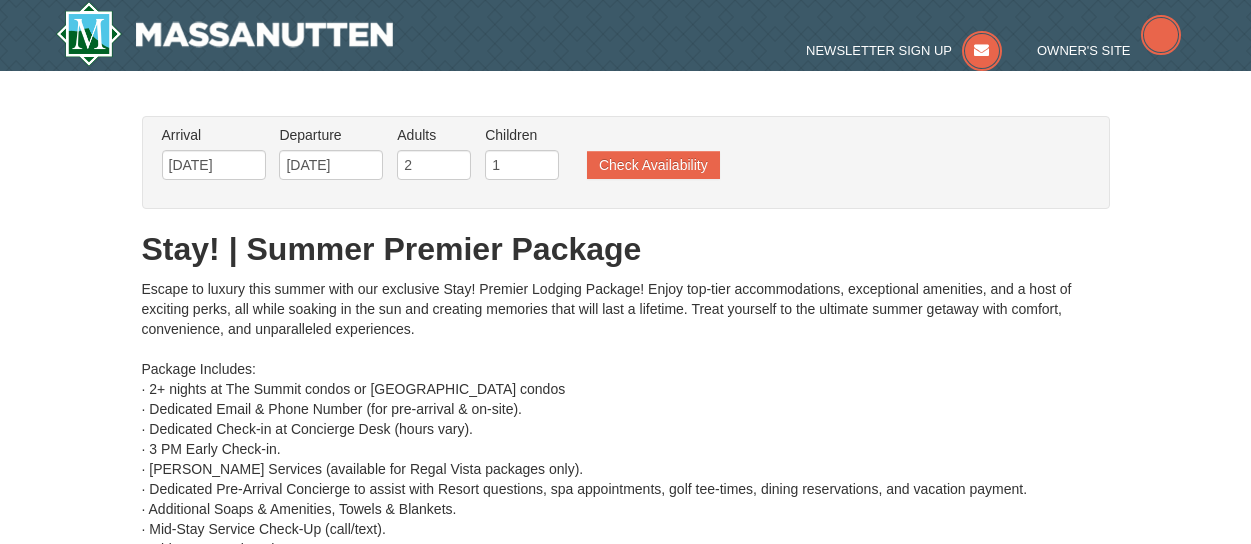 scroll, scrollTop: 0, scrollLeft: 0, axis: both 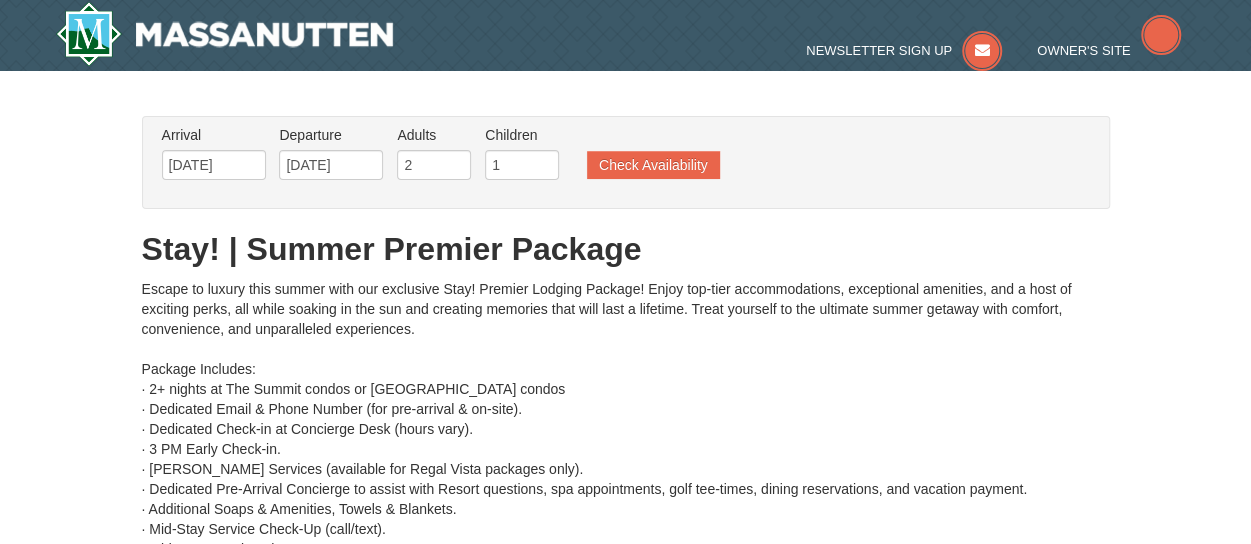 type on "[DATE]" 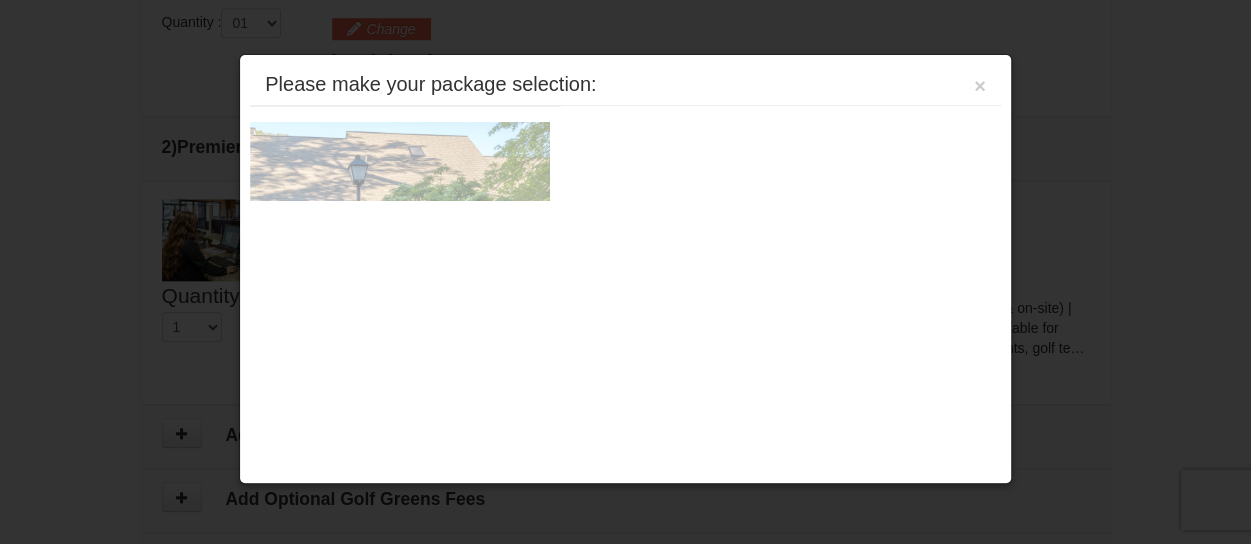 scroll, scrollTop: 890, scrollLeft: 0, axis: vertical 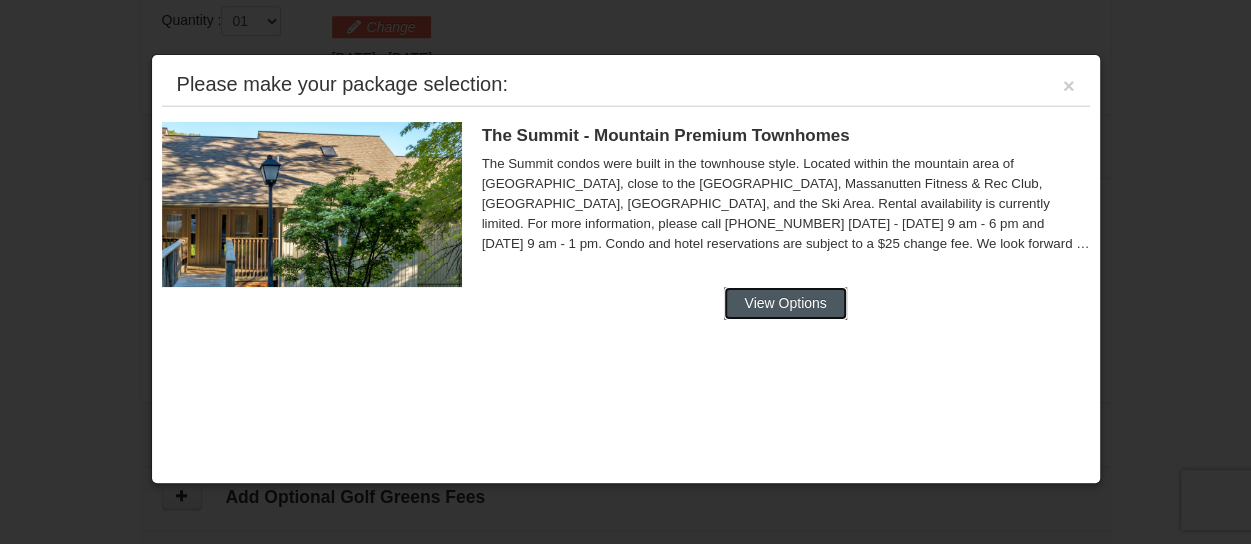 click on "View Options" at bounding box center (785, 303) 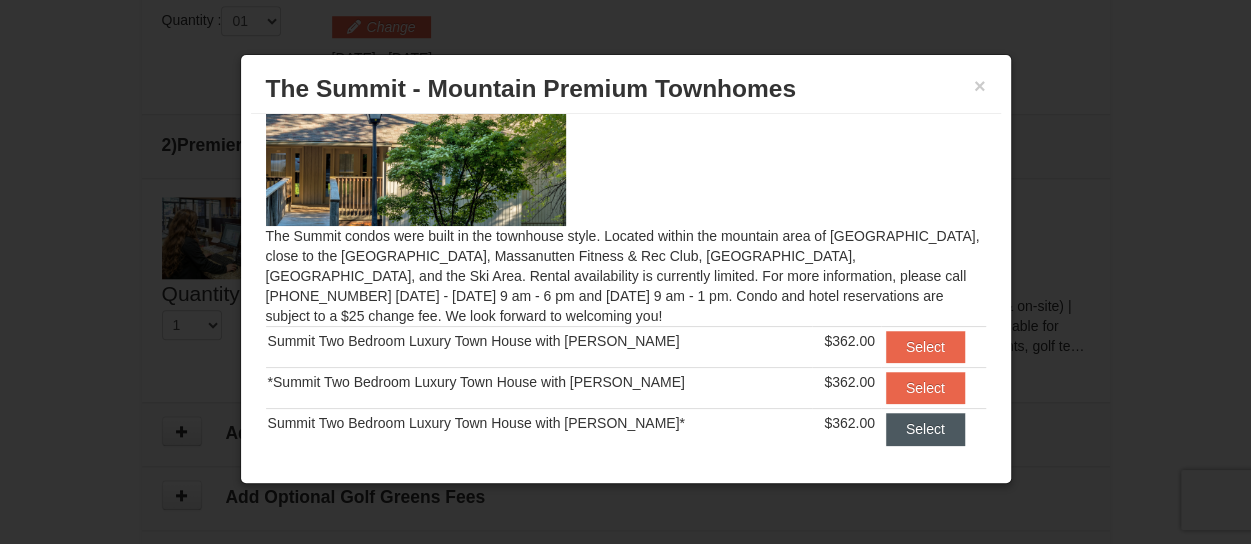 scroll, scrollTop: 100, scrollLeft: 0, axis: vertical 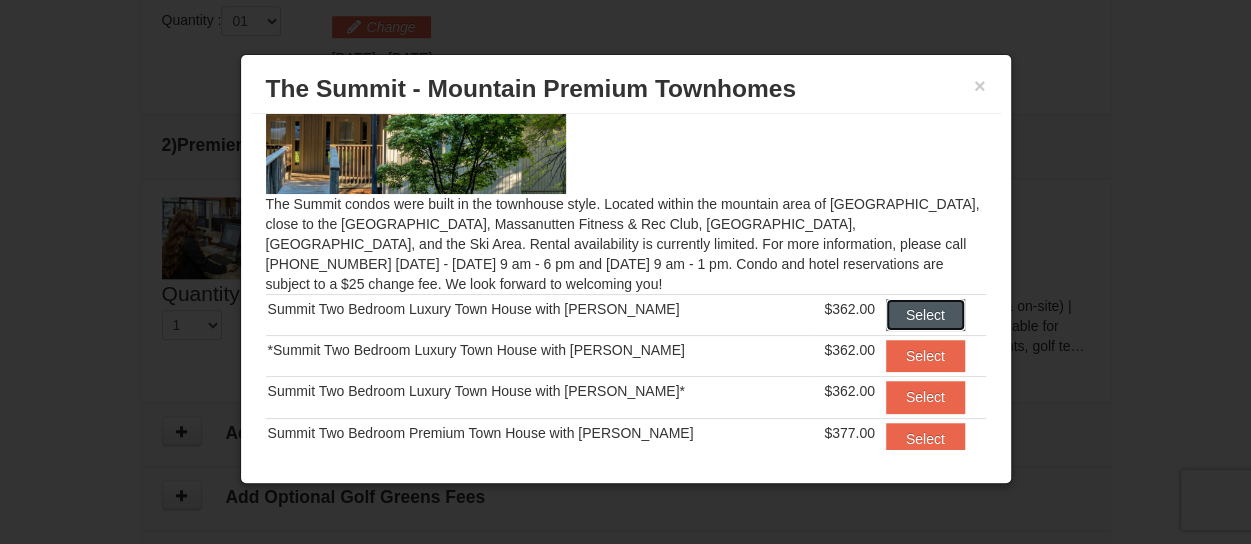 click on "Select" at bounding box center (925, 315) 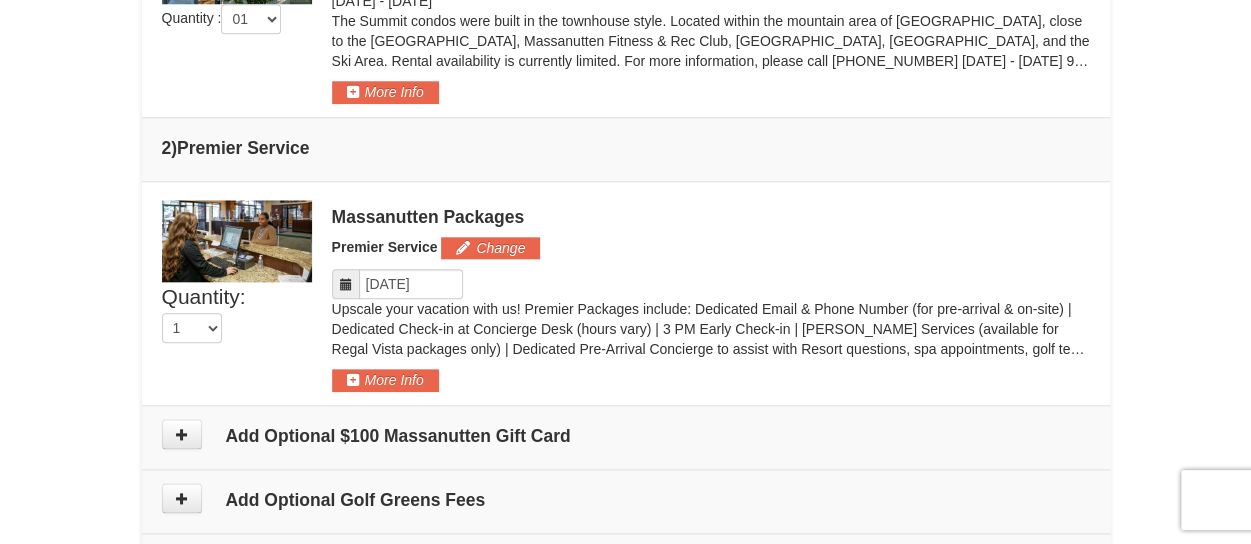 scroll, scrollTop: 990, scrollLeft: 0, axis: vertical 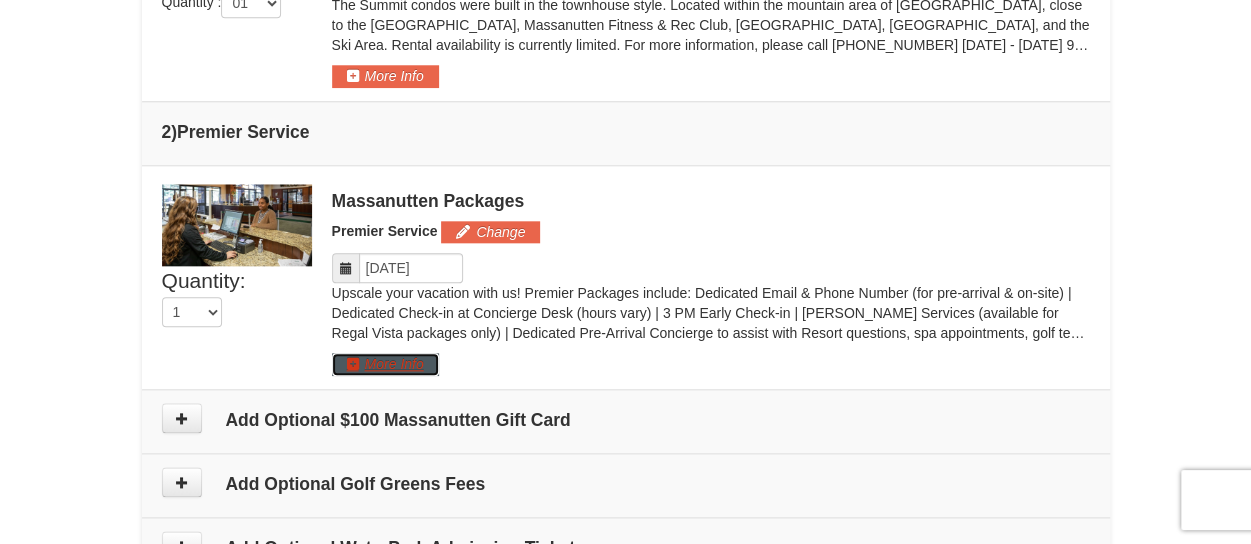 click on "More Info" at bounding box center (385, 364) 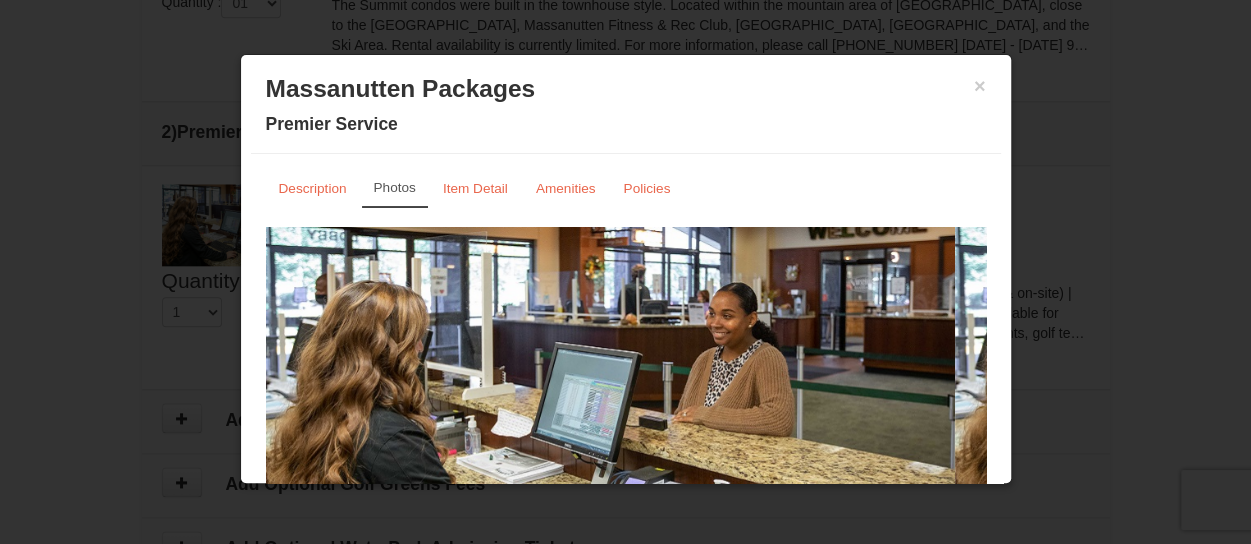 scroll, scrollTop: 0, scrollLeft: 0, axis: both 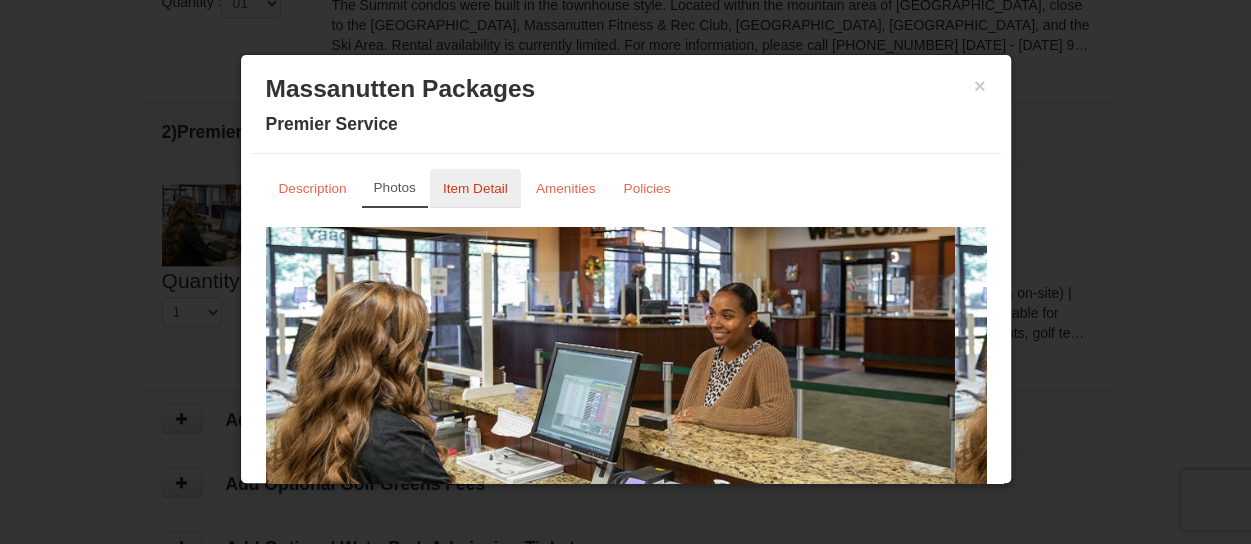 click on "Item Detail" at bounding box center [475, 188] 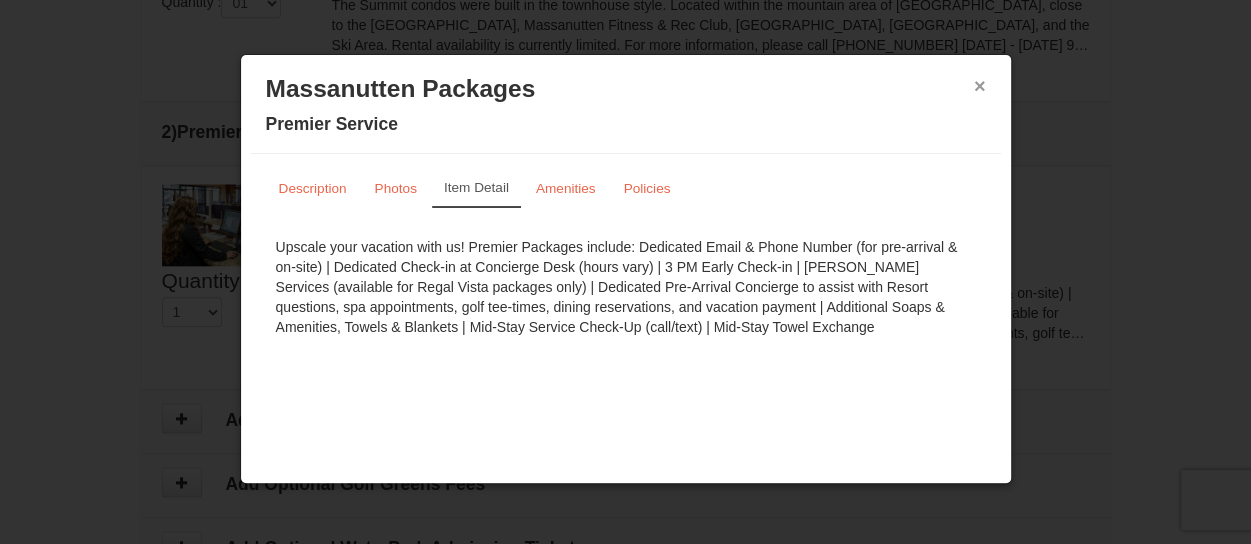 click on "×" at bounding box center (980, 86) 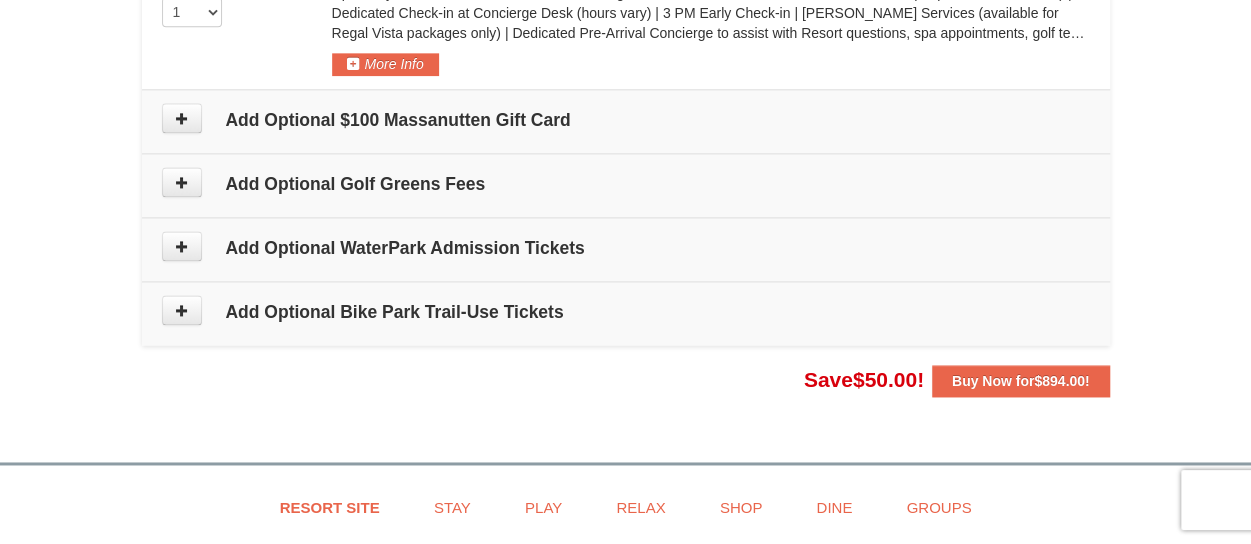 scroll, scrollTop: 1290, scrollLeft: 0, axis: vertical 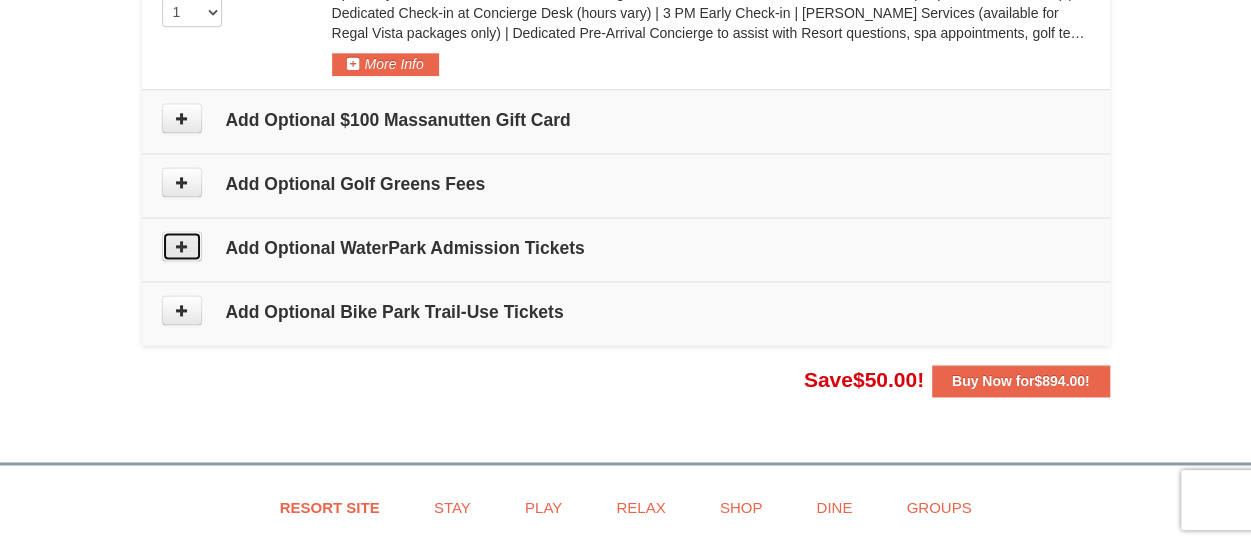 click at bounding box center [182, 246] 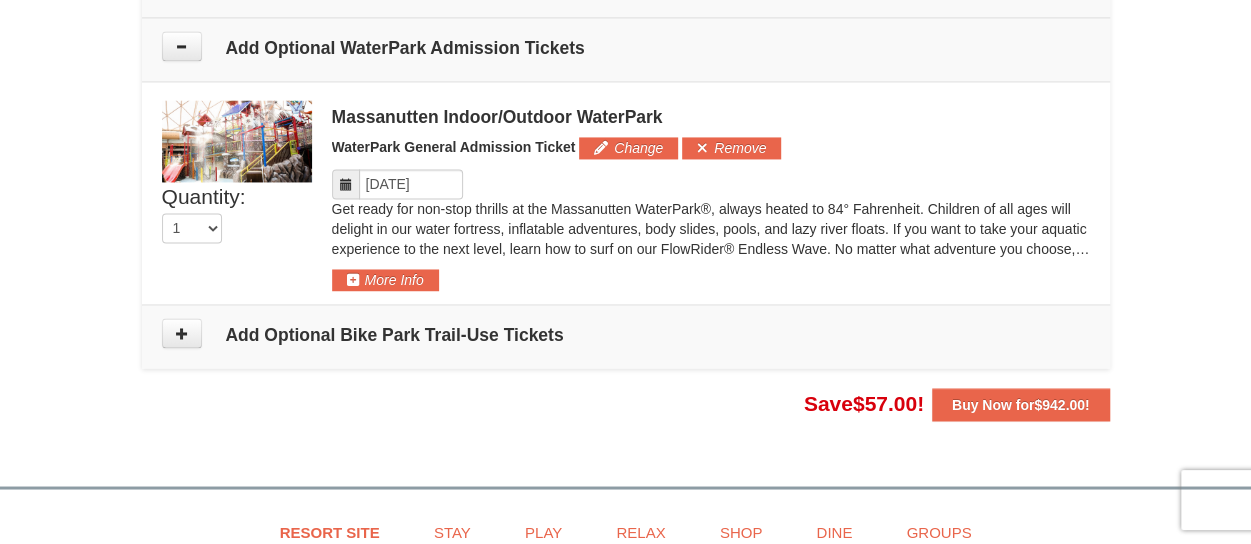 scroll, scrollTop: 1502, scrollLeft: 0, axis: vertical 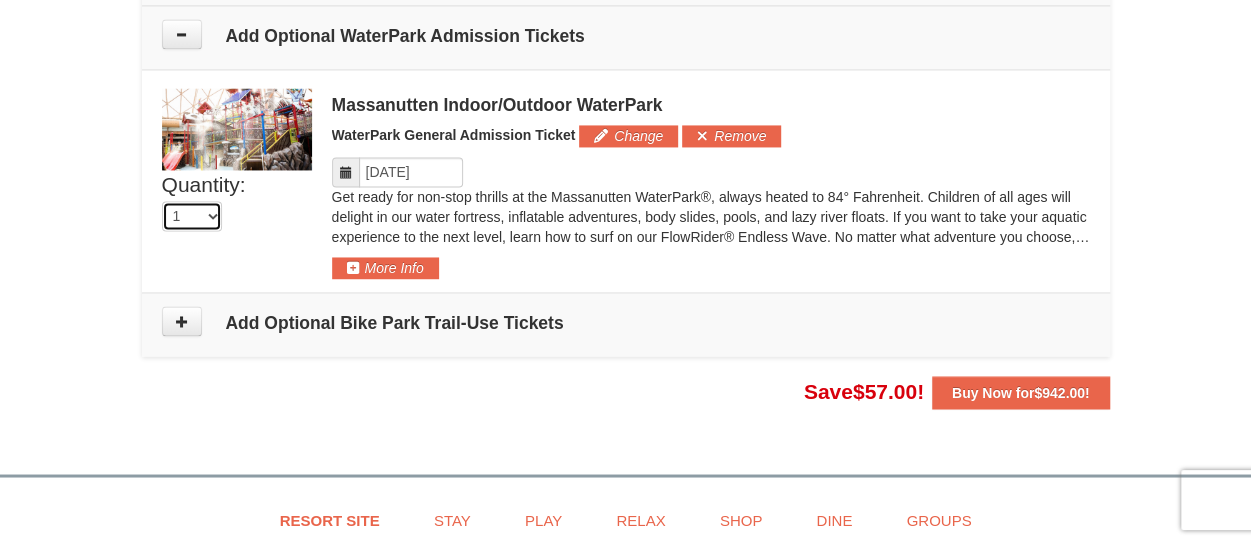 click on "0
1
2
3
4
5
6
7
8" at bounding box center [192, 216] 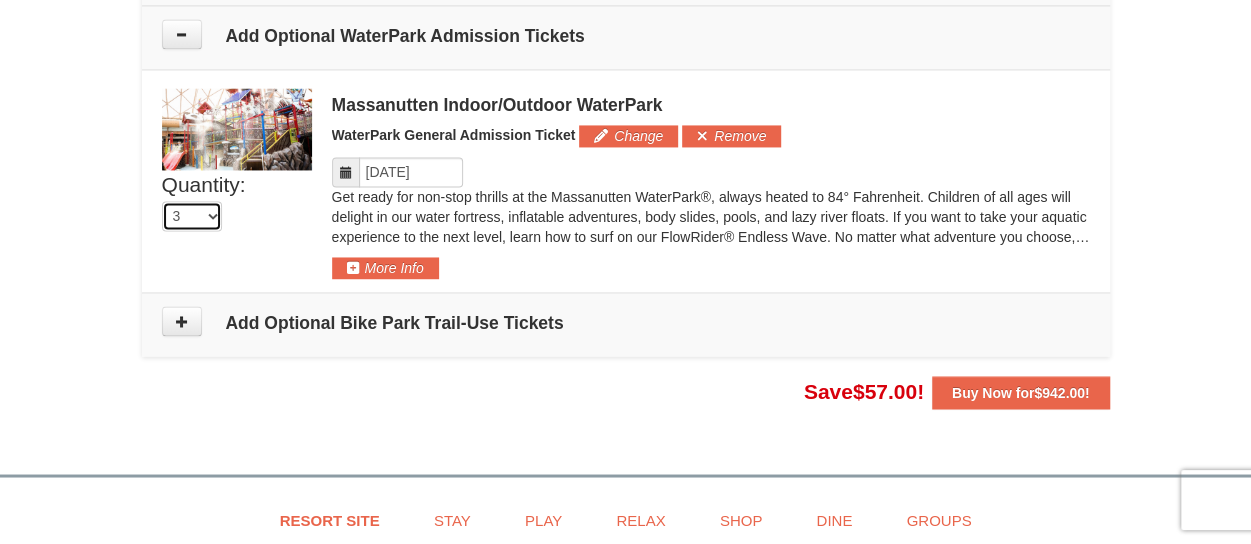 click on "0
1
2
3
4
5
6
7
8" at bounding box center [192, 216] 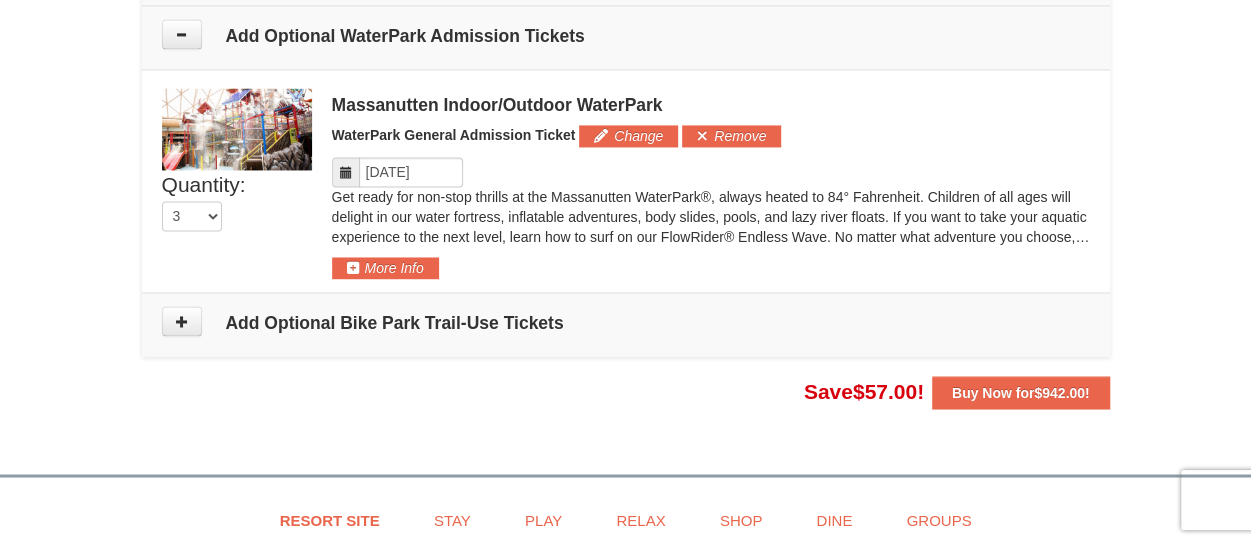 click on "Quantity:   3
0
1
2
3
4
5
6
7
8 $55.00" at bounding box center (237, 220) 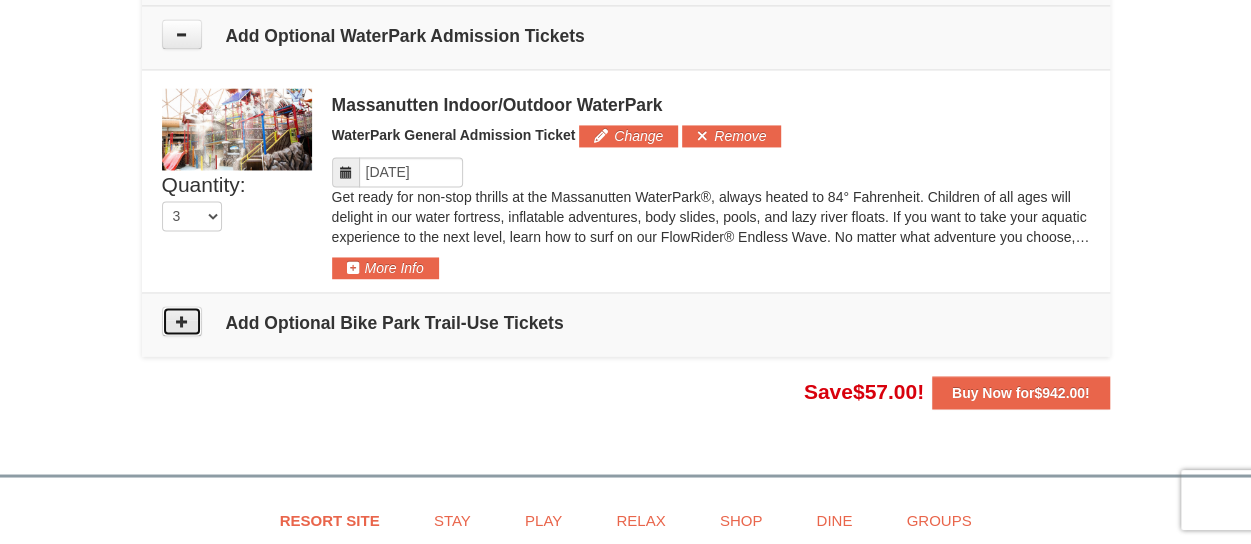 click at bounding box center [182, 321] 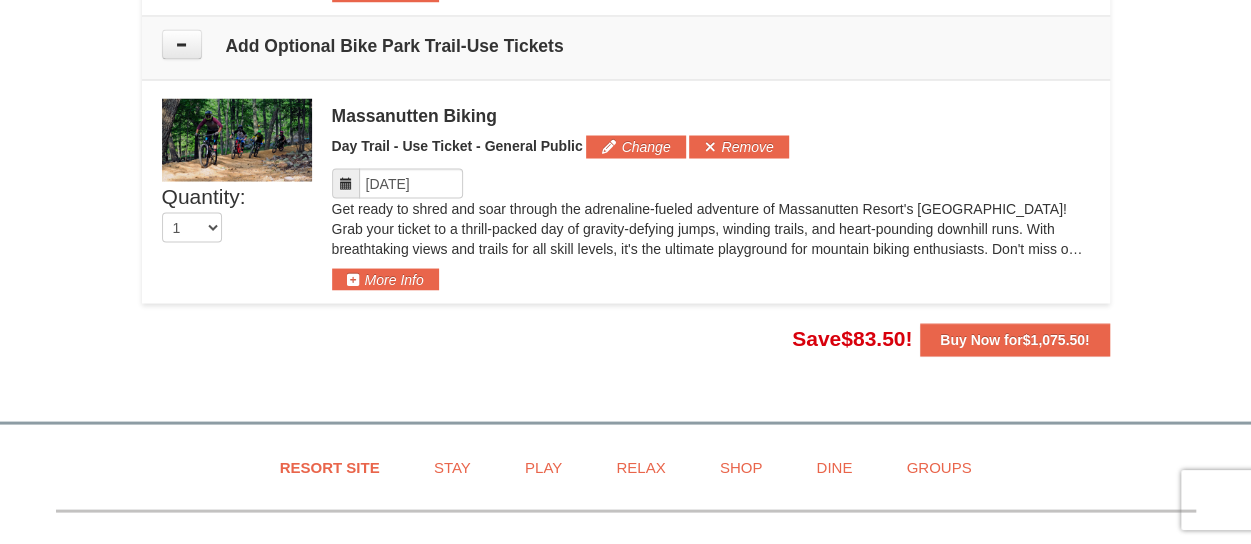 scroll, scrollTop: 1789, scrollLeft: 0, axis: vertical 